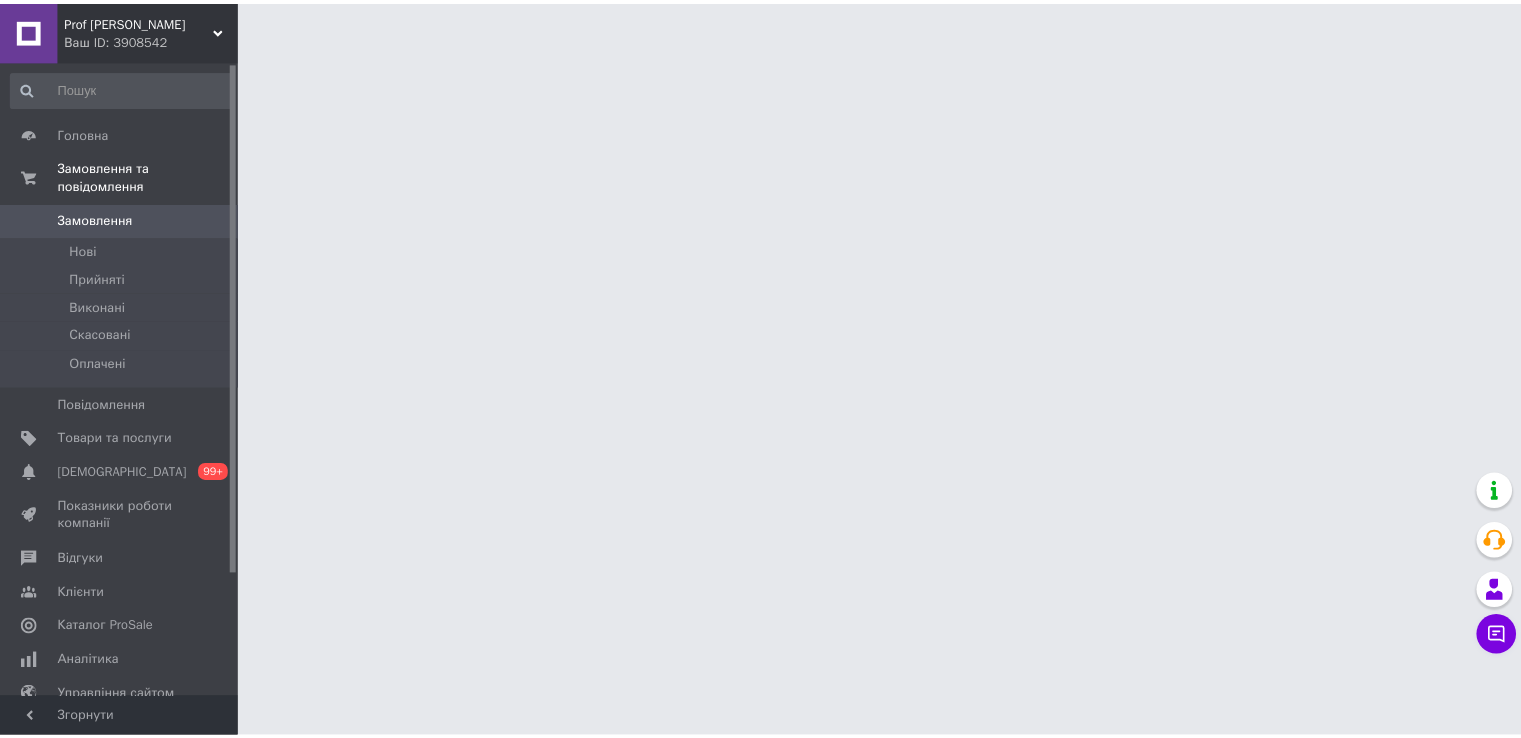 scroll, scrollTop: 0, scrollLeft: 0, axis: both 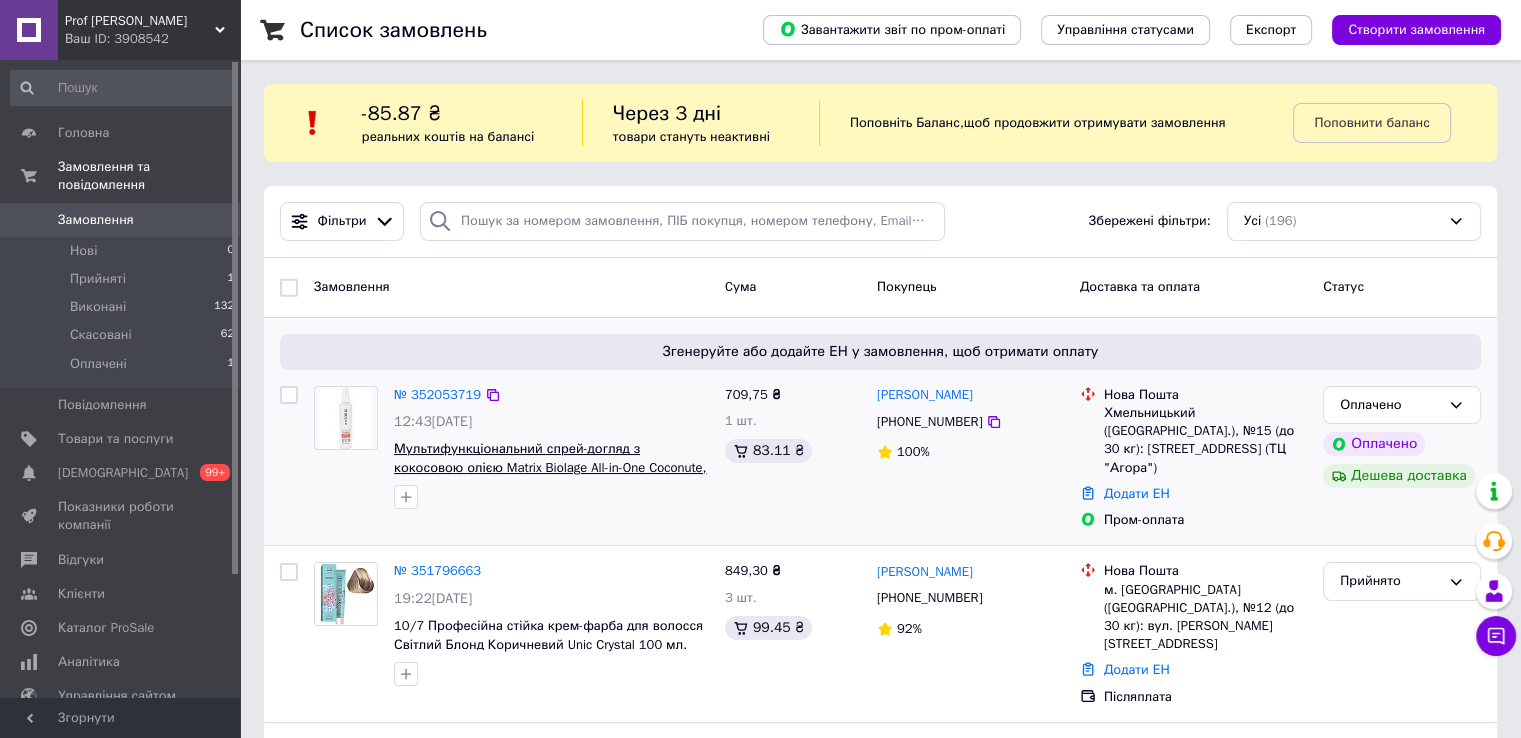 click on "Мультифункціональний спрей-догляд з кокосовою олією Matrix Biolage All-in-One Coconute, 150 мл" at bounding box center [550, 467] 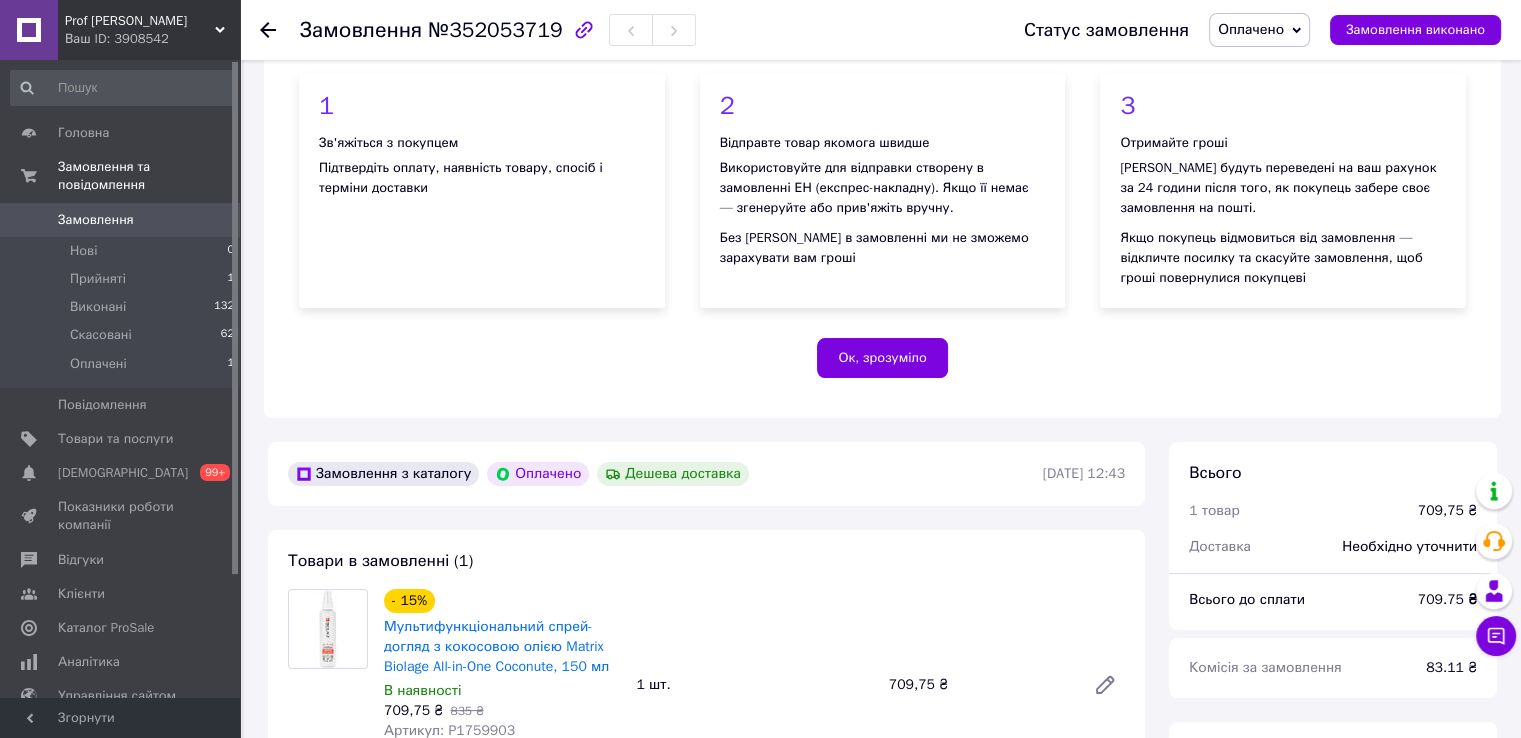 scroll, scrollTop: 600, scrollLeft: 0, axis: vertical 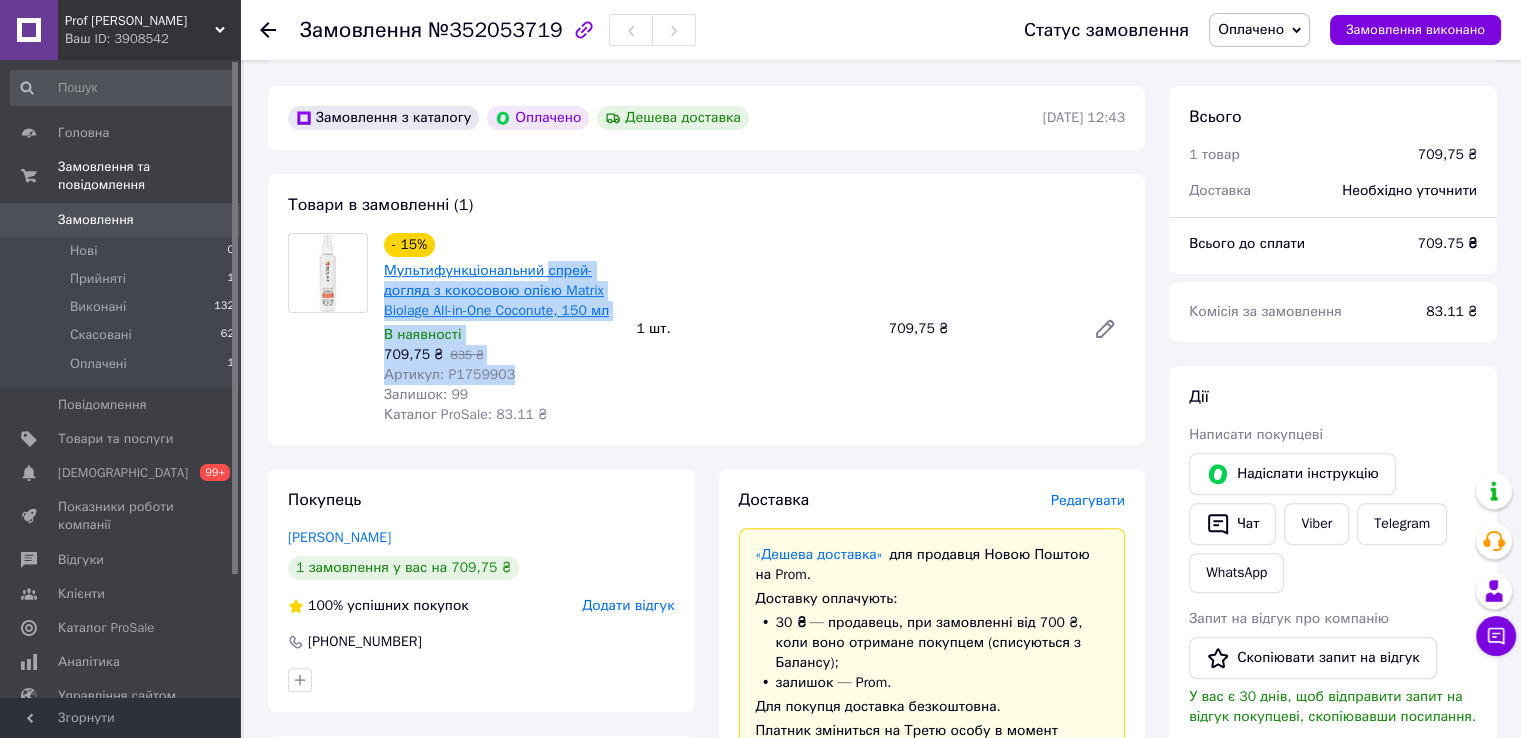 drag, startPoint x: 508, startPoint y: 377, endPoint x: 544, endPoint y: 282, distance: 101.59232 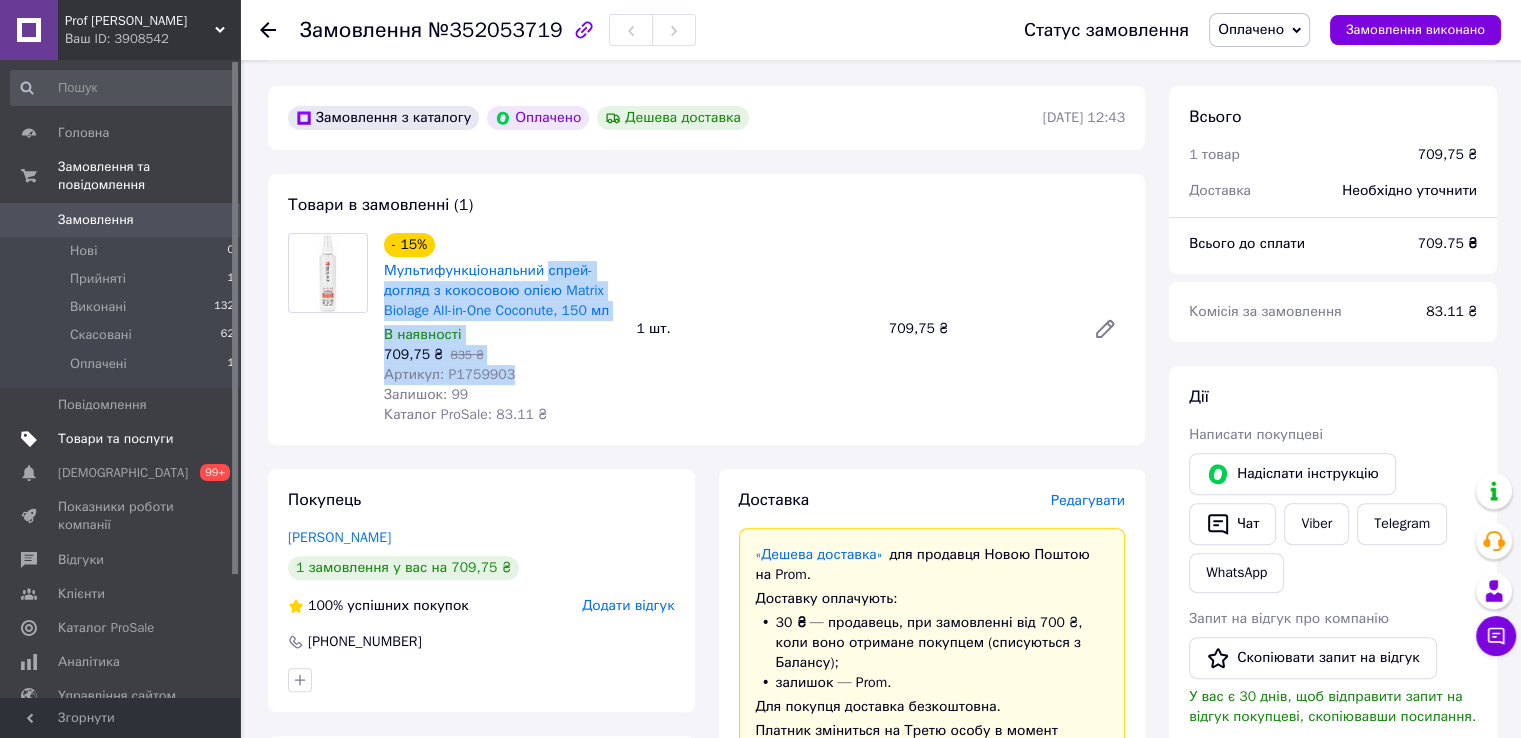 click on "Товари та послуги" at bounding box center [115, 439] 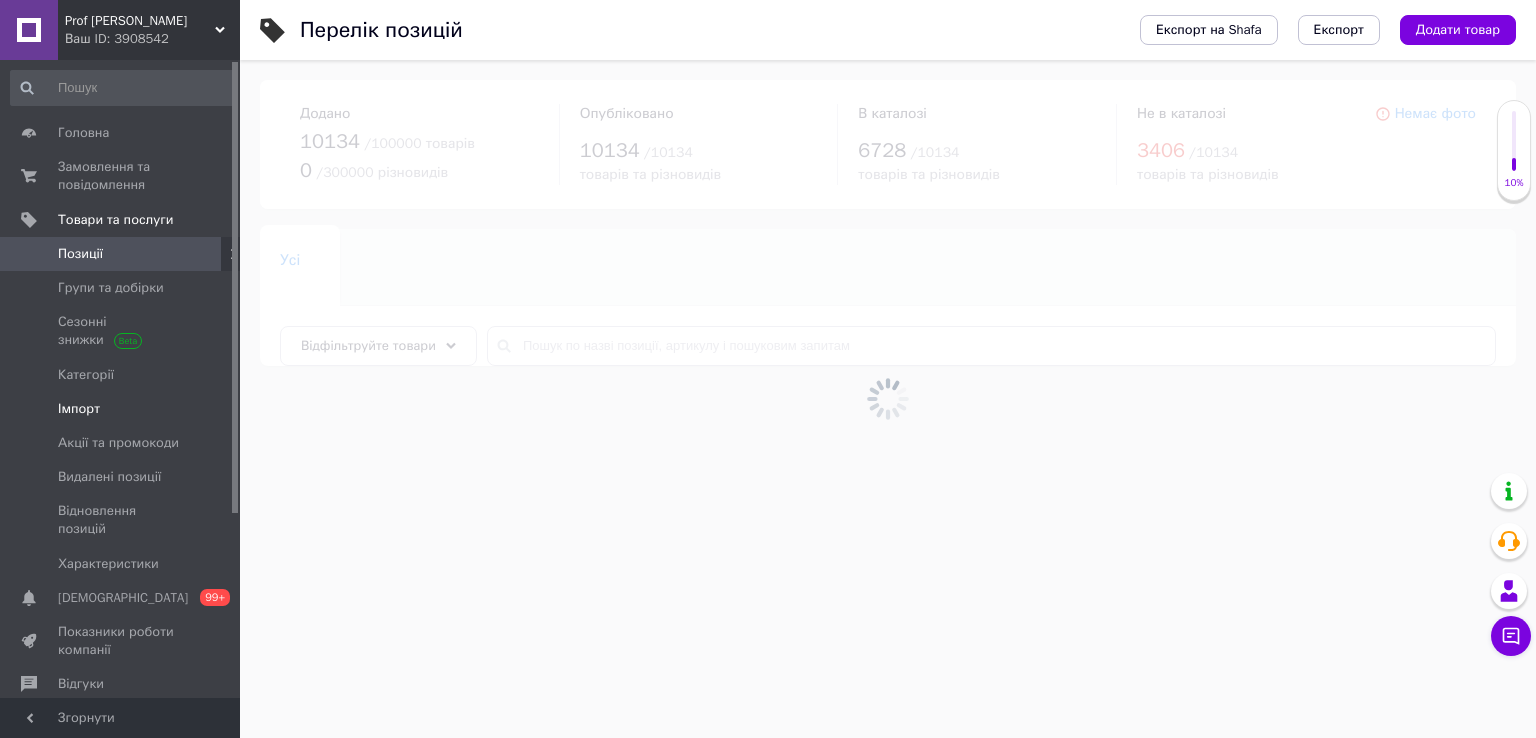 click on "Імпорт" at bounding box center (121, 409) 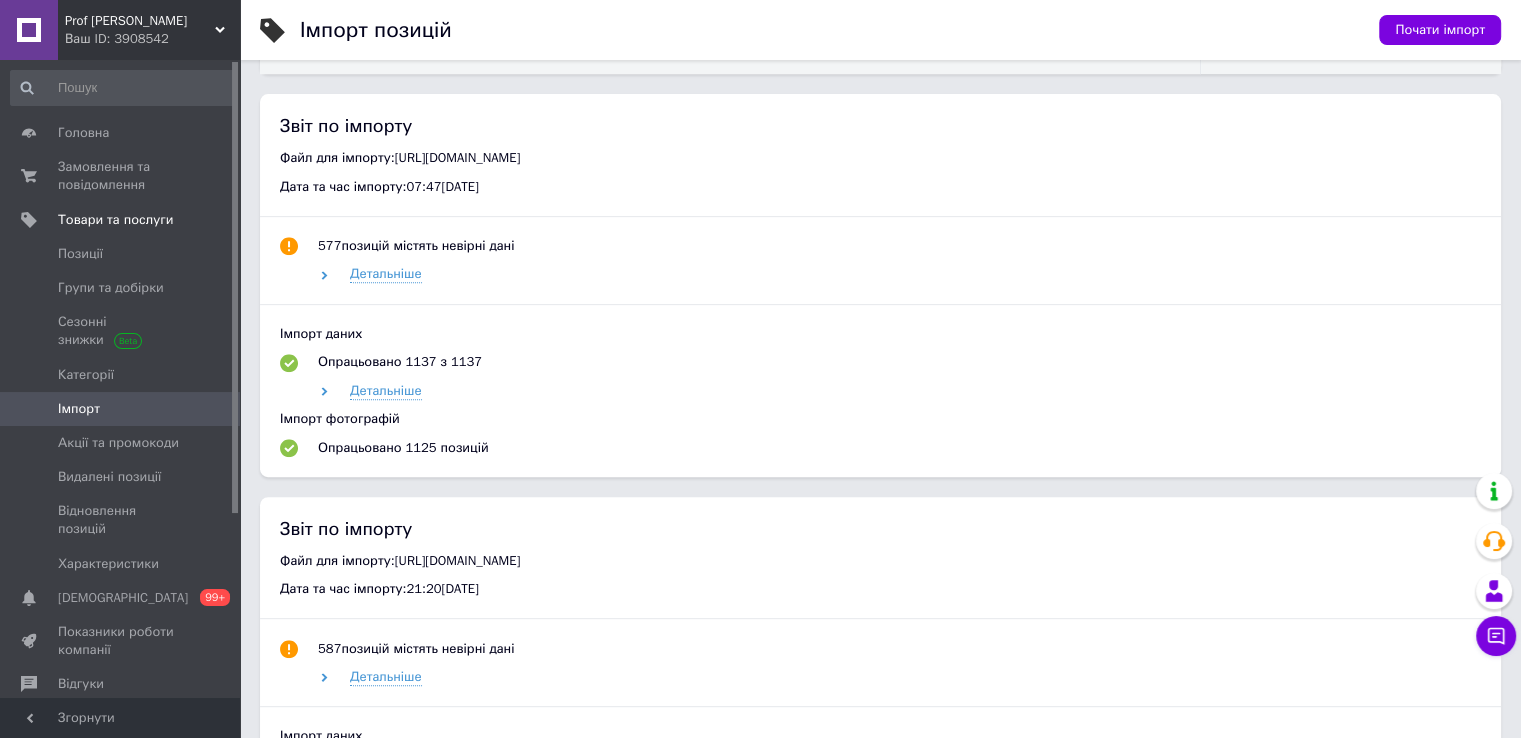 scroll, scrollTop: 800, scrollLeft: 0, axis: vertical 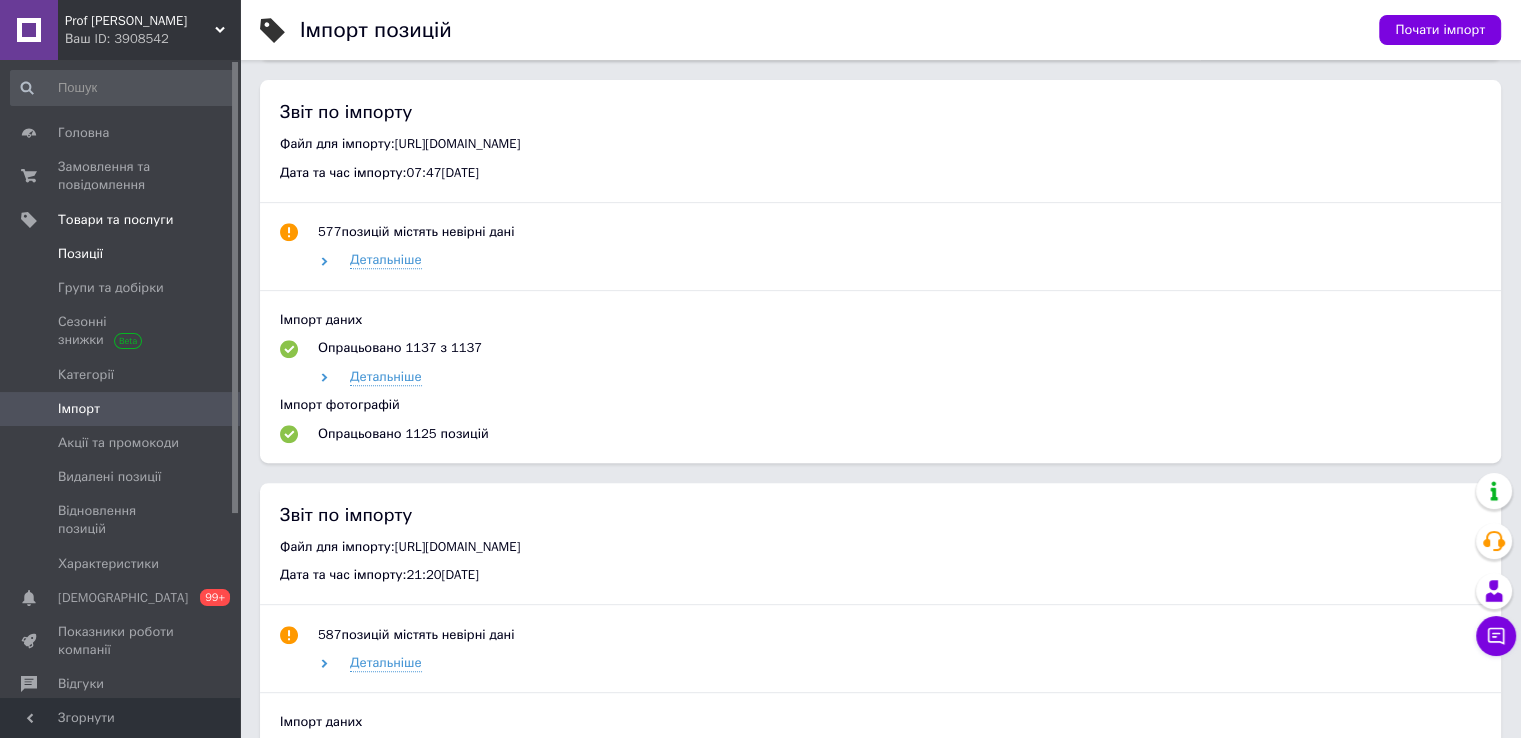 click on "Позиції" at bounding box center (121, 254) 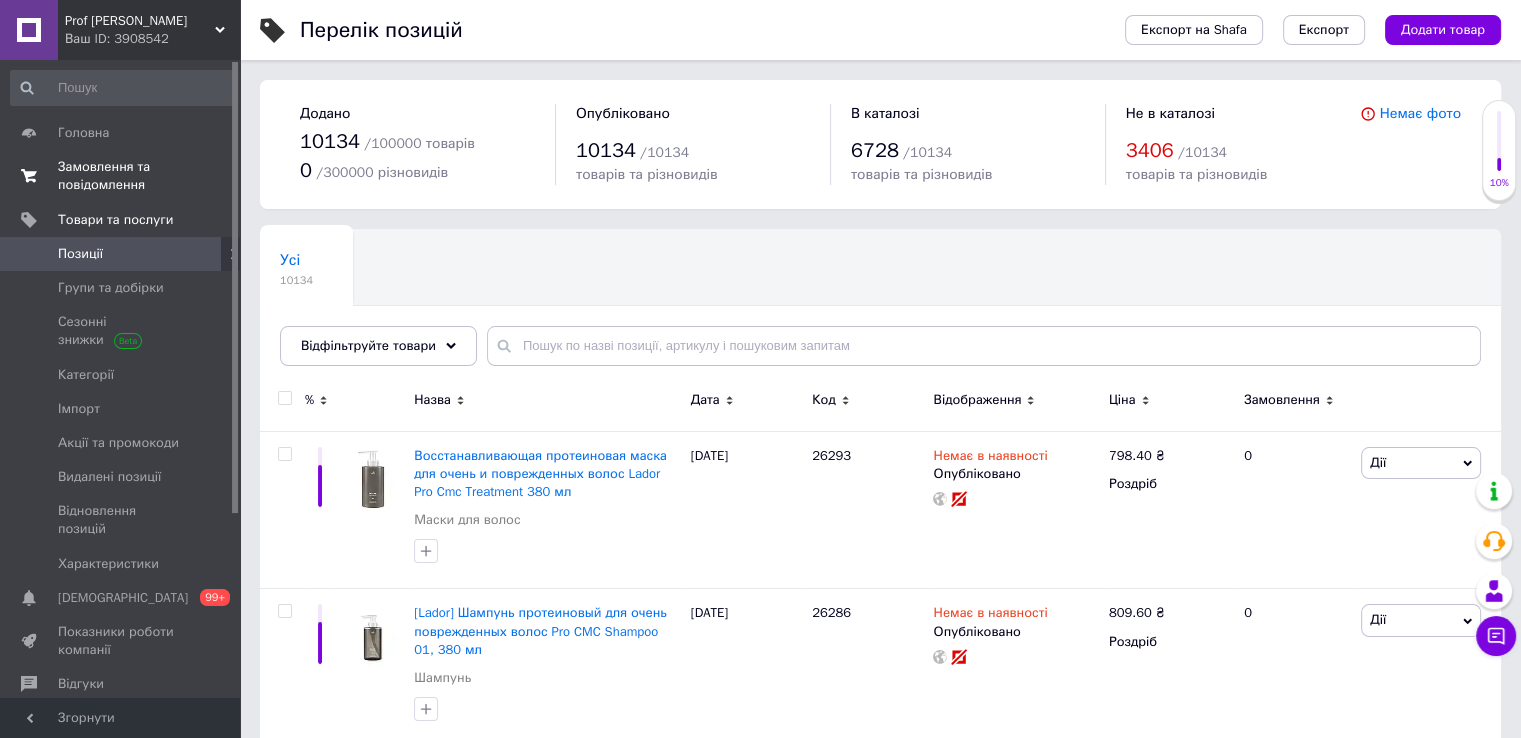 click on "Замовлення та повідомлення" at bounding box center [121, 176] 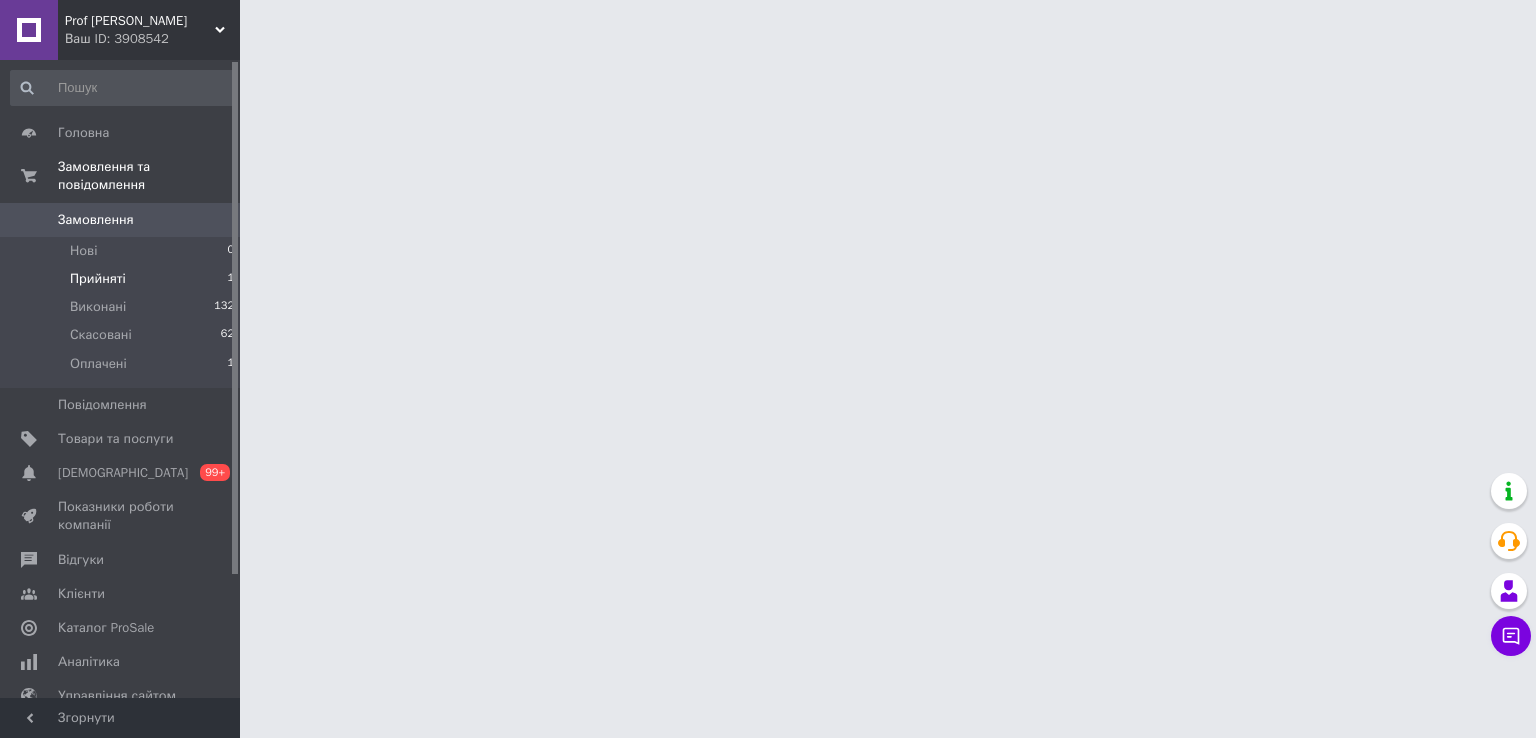 click on "Прийняті" at bounding box center [98, 279] 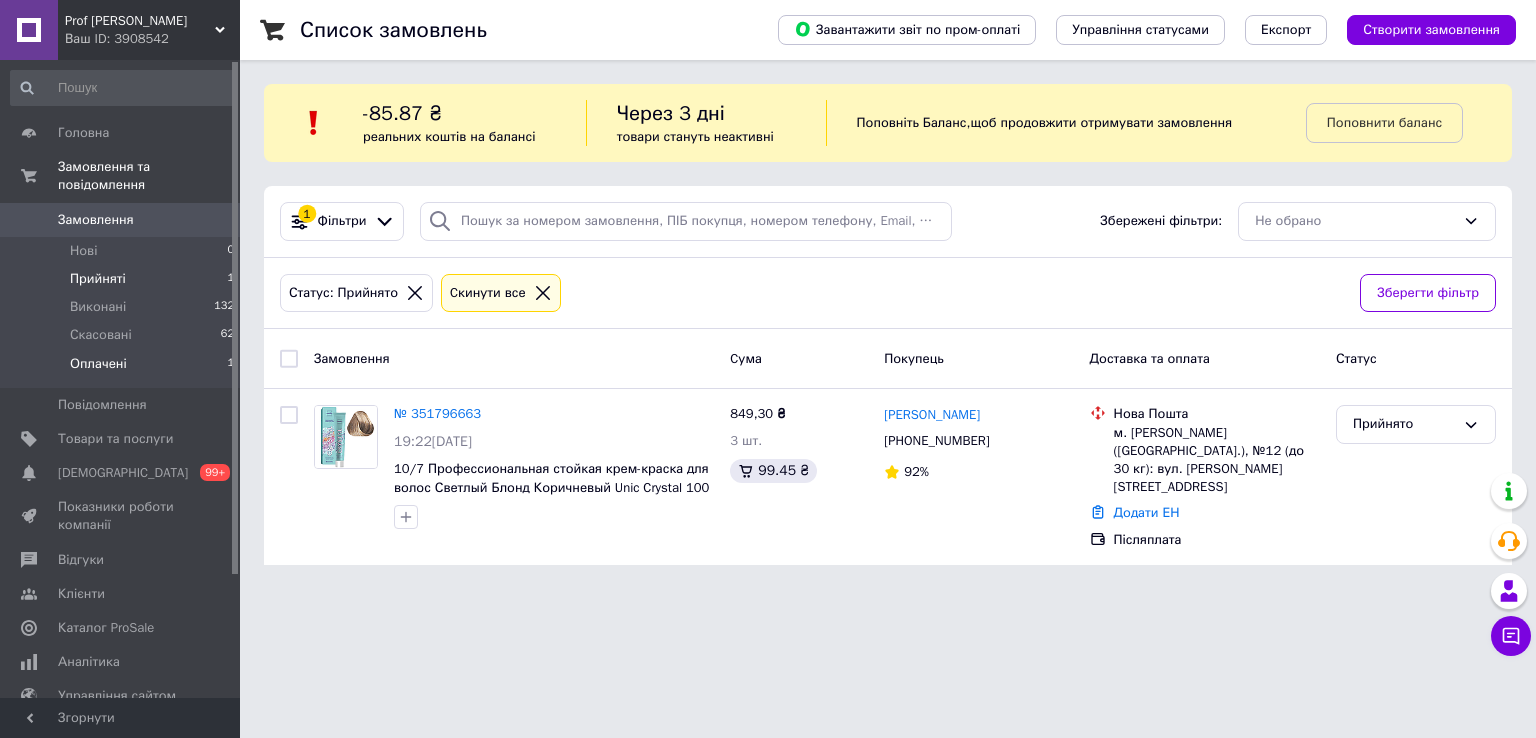 click on "Оплачені" at bounding box center (98, 364) 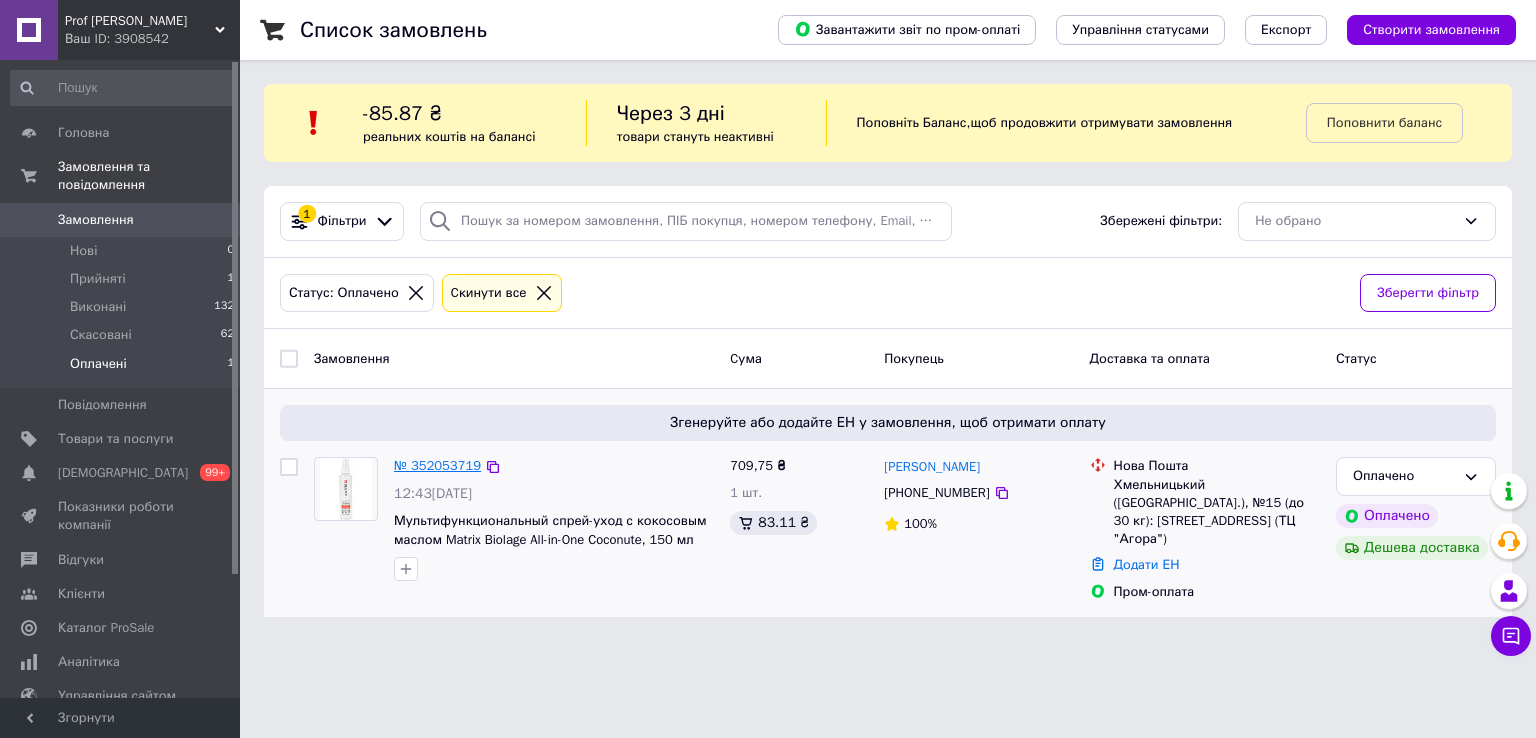 click on "№ 352053719" at bounding box center [437, 465] 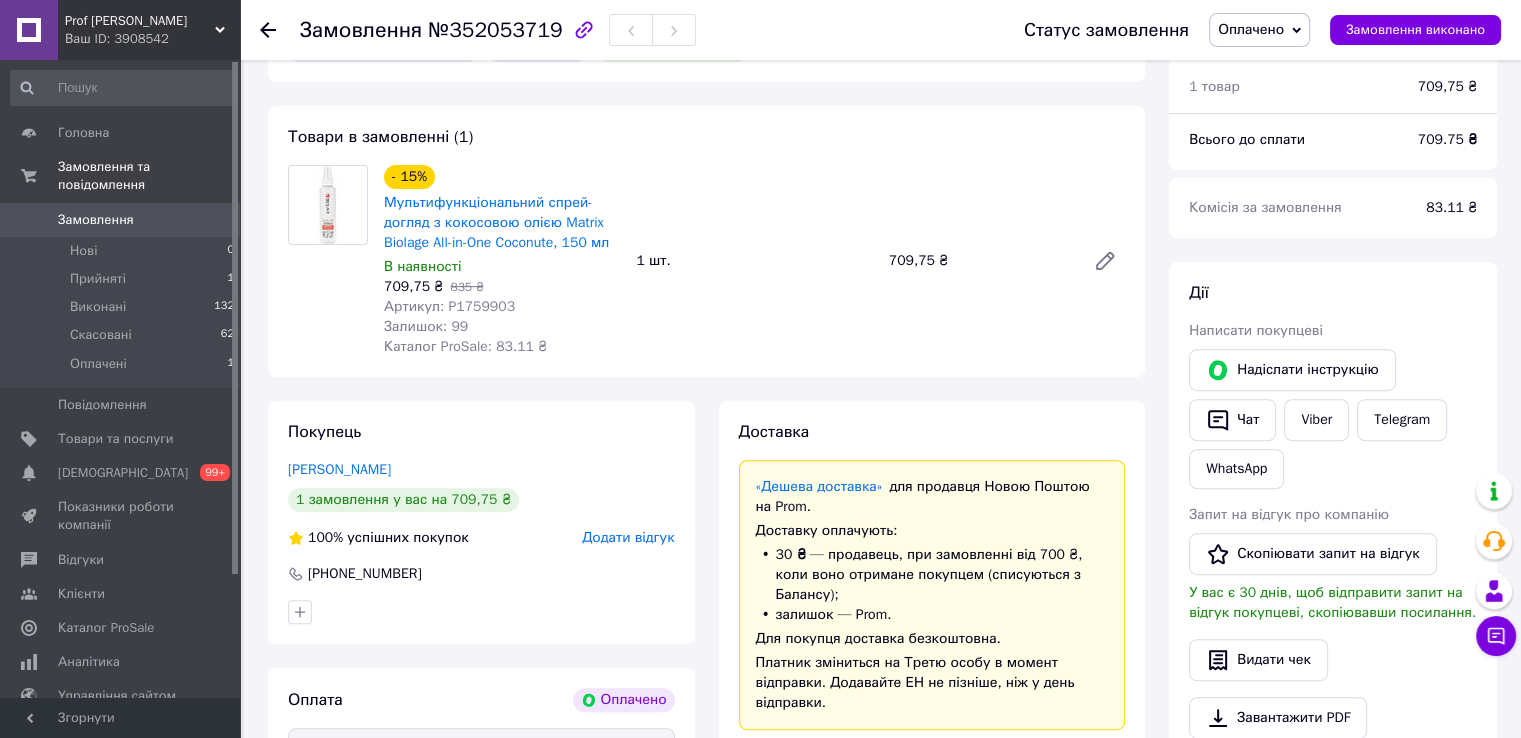 scroll, scrollTop: 700, scrollLeft: 0, axis: vertical 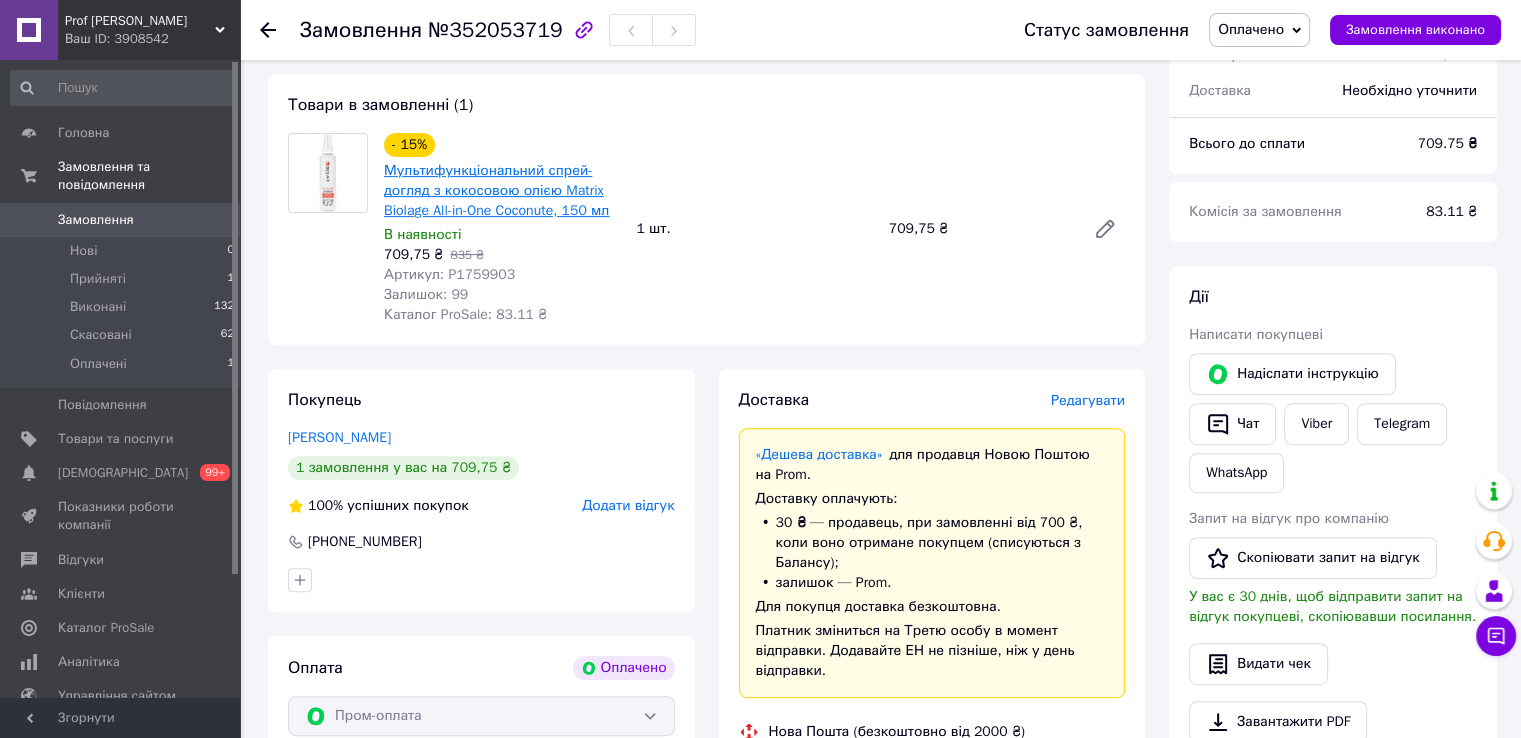 click on "Мультифункціональний спрей-догляд з кокосовою олією Matrix Biolage All-in-One Coconute, 150 мл" at bounding box center [496, 190] 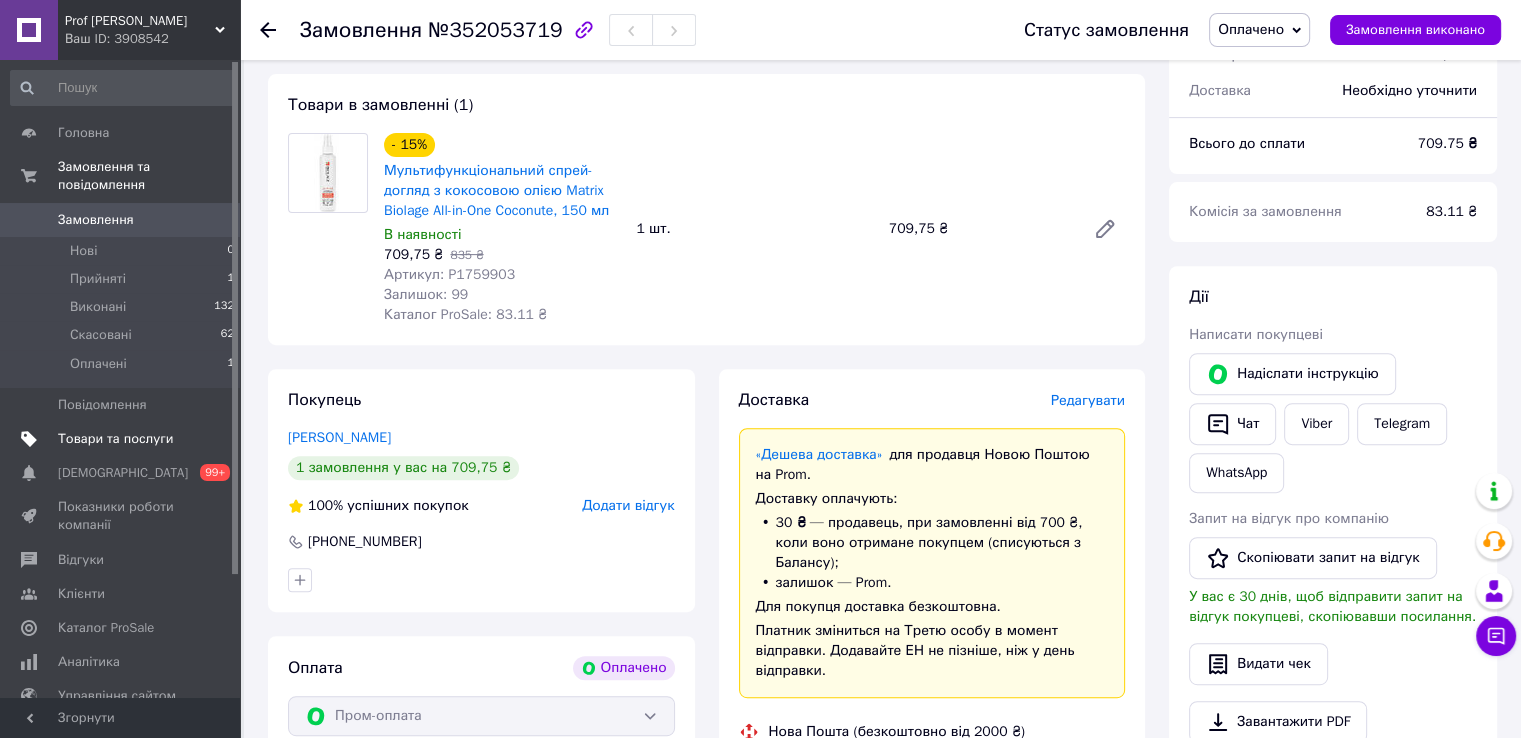 click on "Товари та послуги" at bounding box center (115, 439) 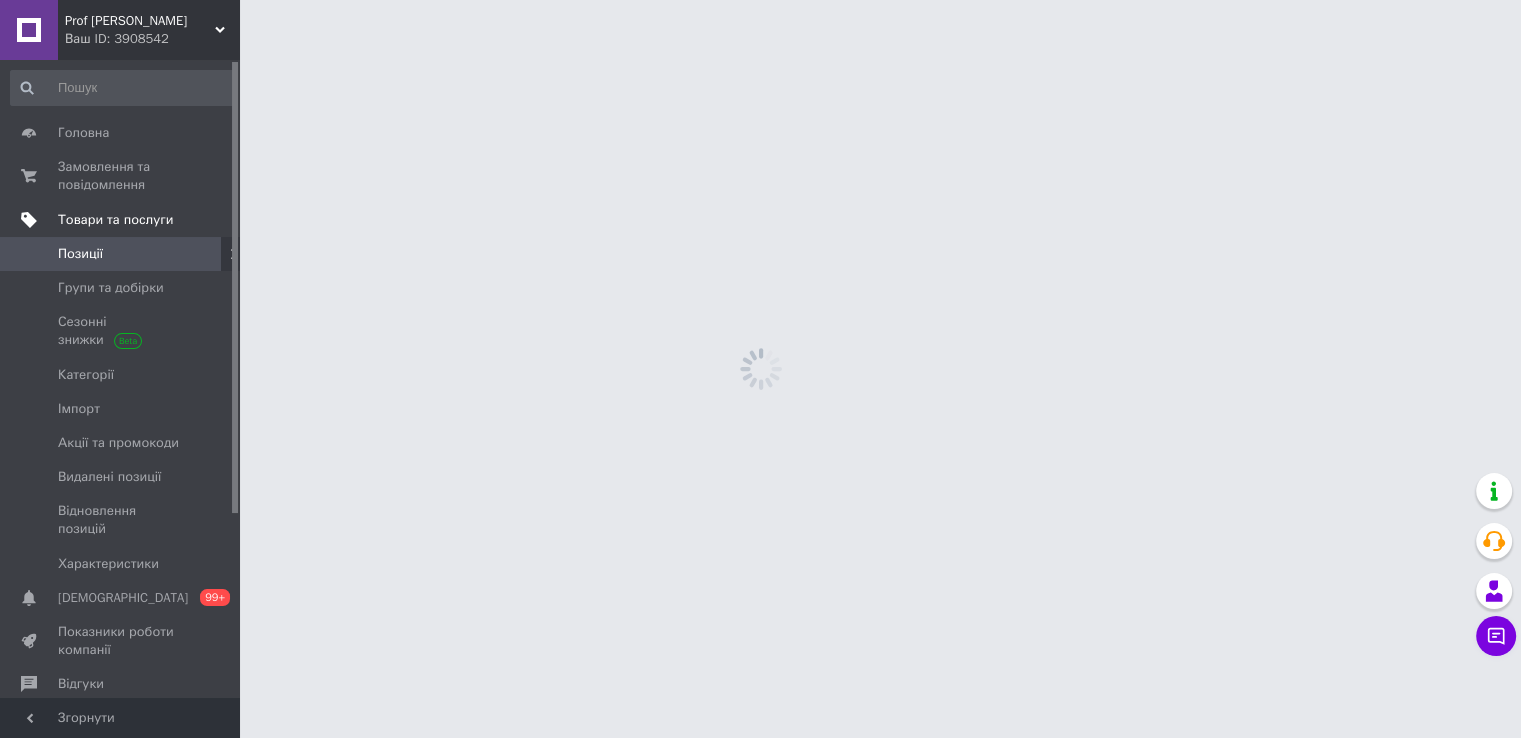 scroll, scrollTop: 0, scrollLeft: 0, axis: both 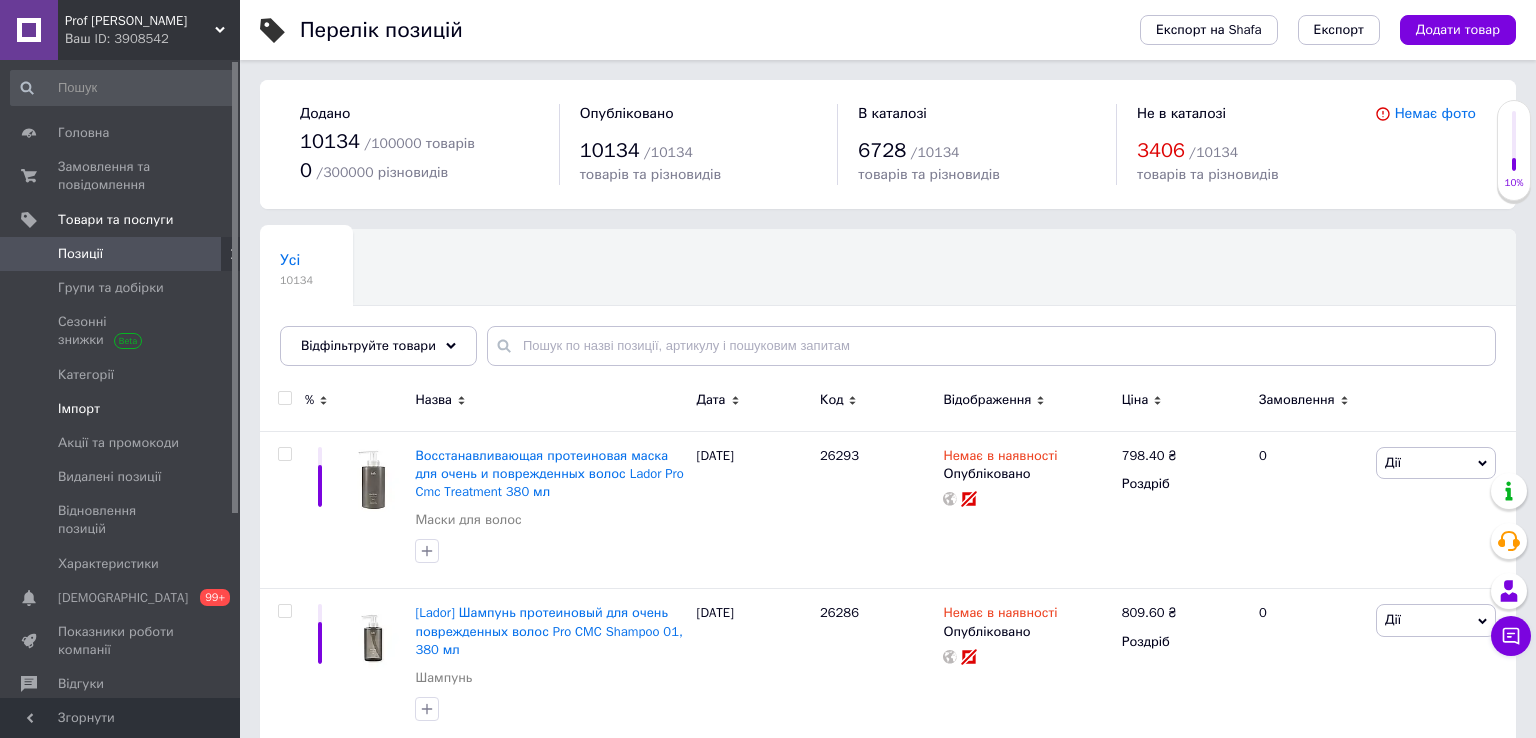 click on "Імпорт" at bounding box center (79, 409) 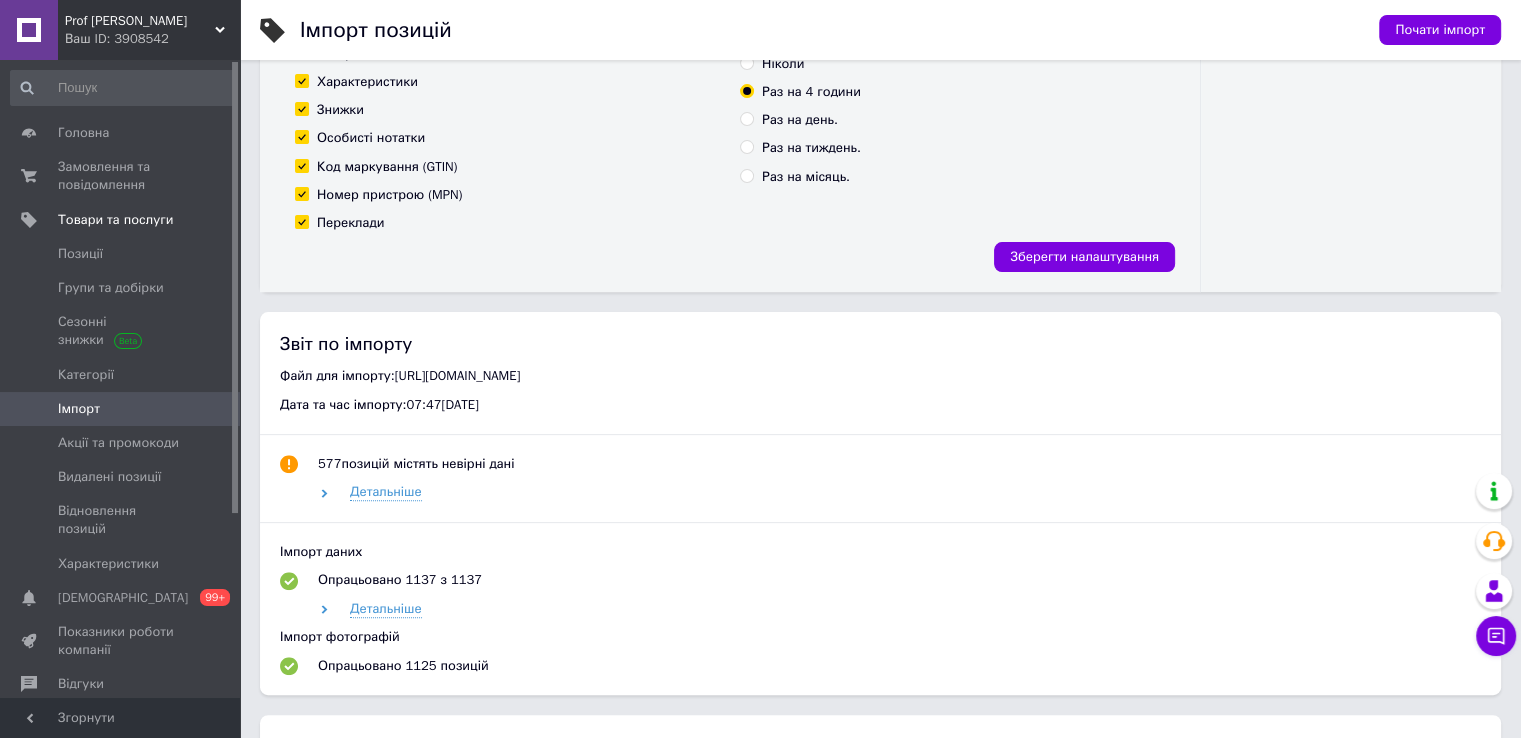 scroll, scrollTop: 600, scrollLeft: 0, axis: vertical 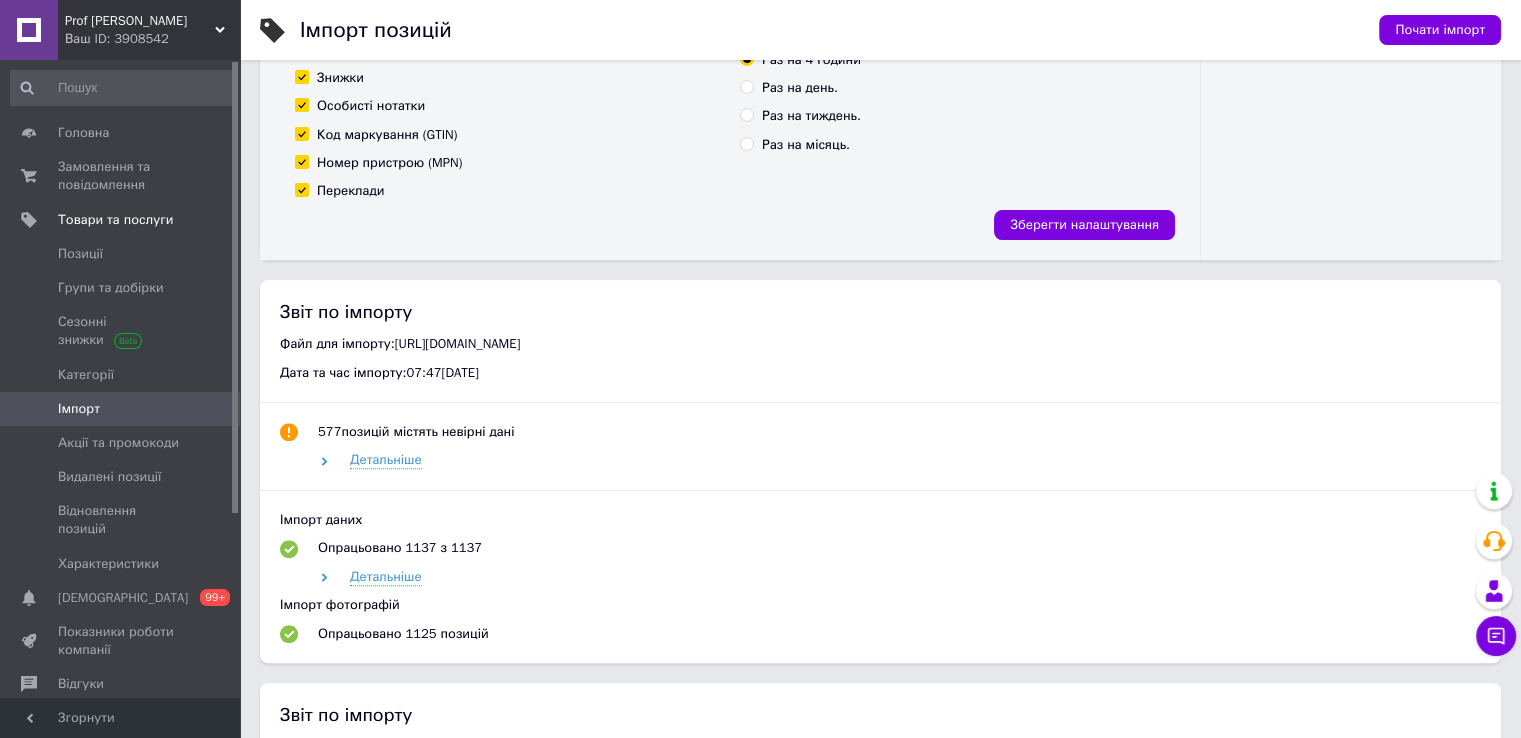 drag, startPoint x: 516, startPoint y: 381, endPoint x: 397, endPoint y: 345, distance: 124.32619 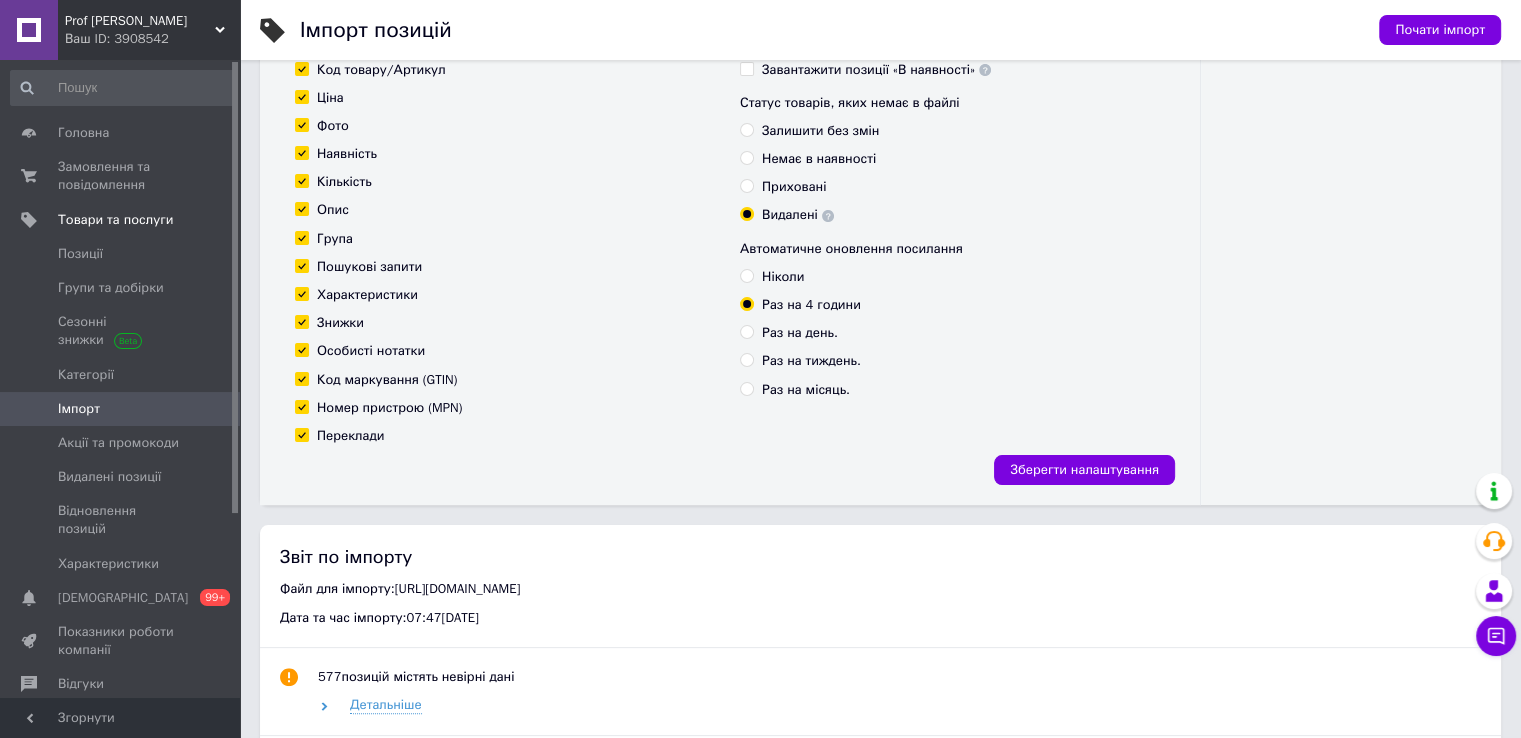 scroll, scrollTop: 0, scrollLeft: 0, axis: both 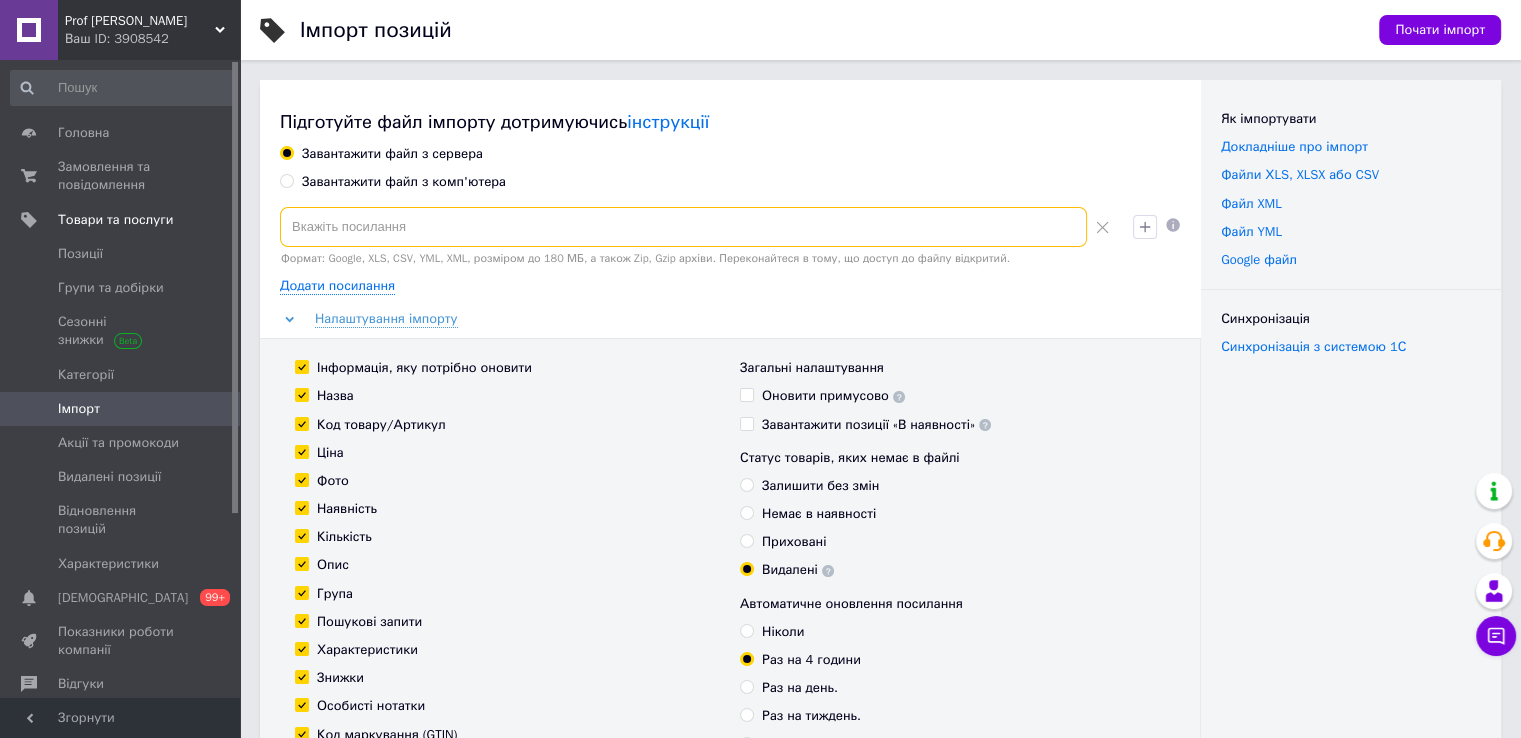 paste on "https://miradex.in.ua/products_feed.xml?hash_tag=5dda2b45422ef1d88a3cfb6d2c8933a9&sales_notes=&product_ids=&label_ids=&exclude_fields=&html_description=1&yandex_cpa=&process_presence_sure=&languages=uk%2Cru&extra_fields=quantityInStock%2Ckeywords&group_ids=" 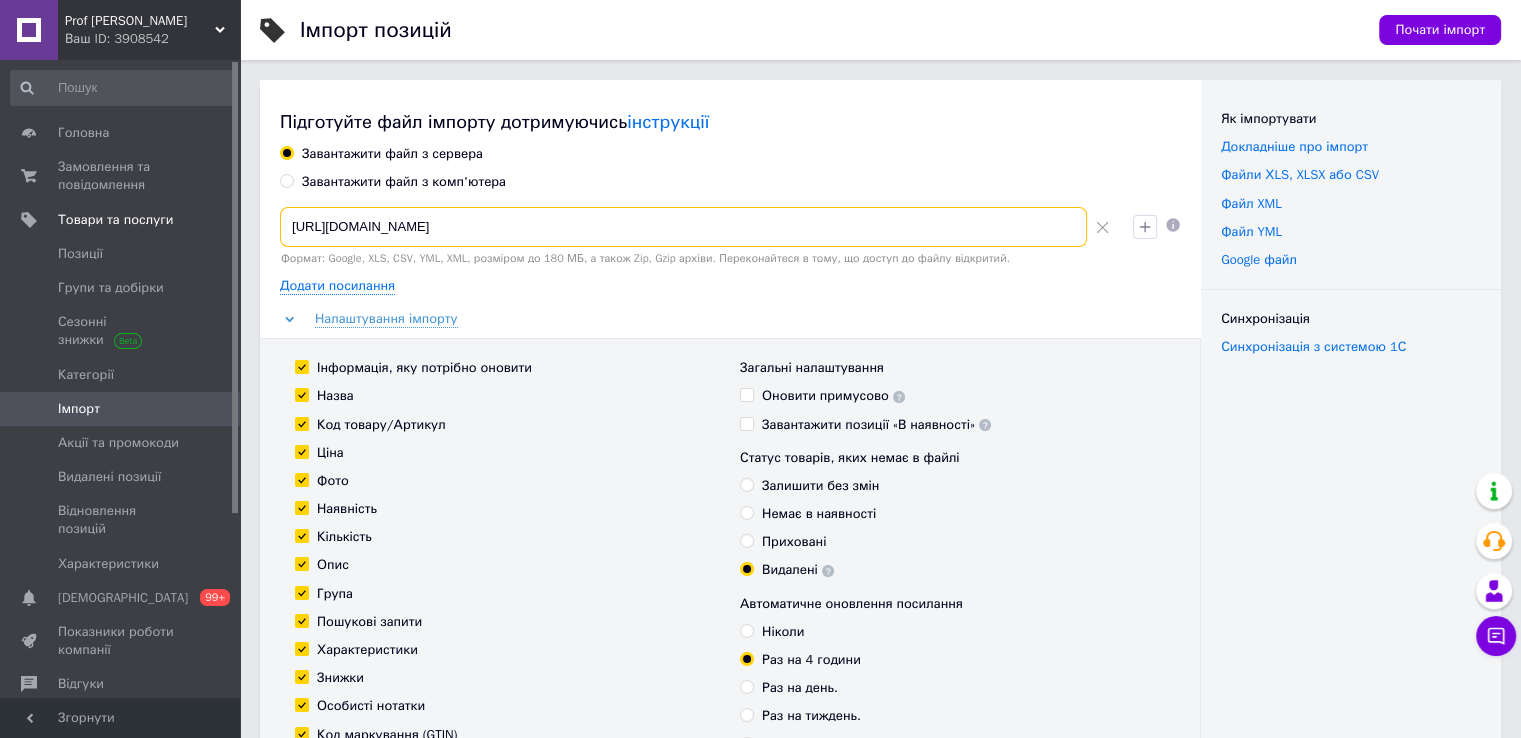 scroll, scrollTop: 0, scrollLeft: 886, axis: horizontal 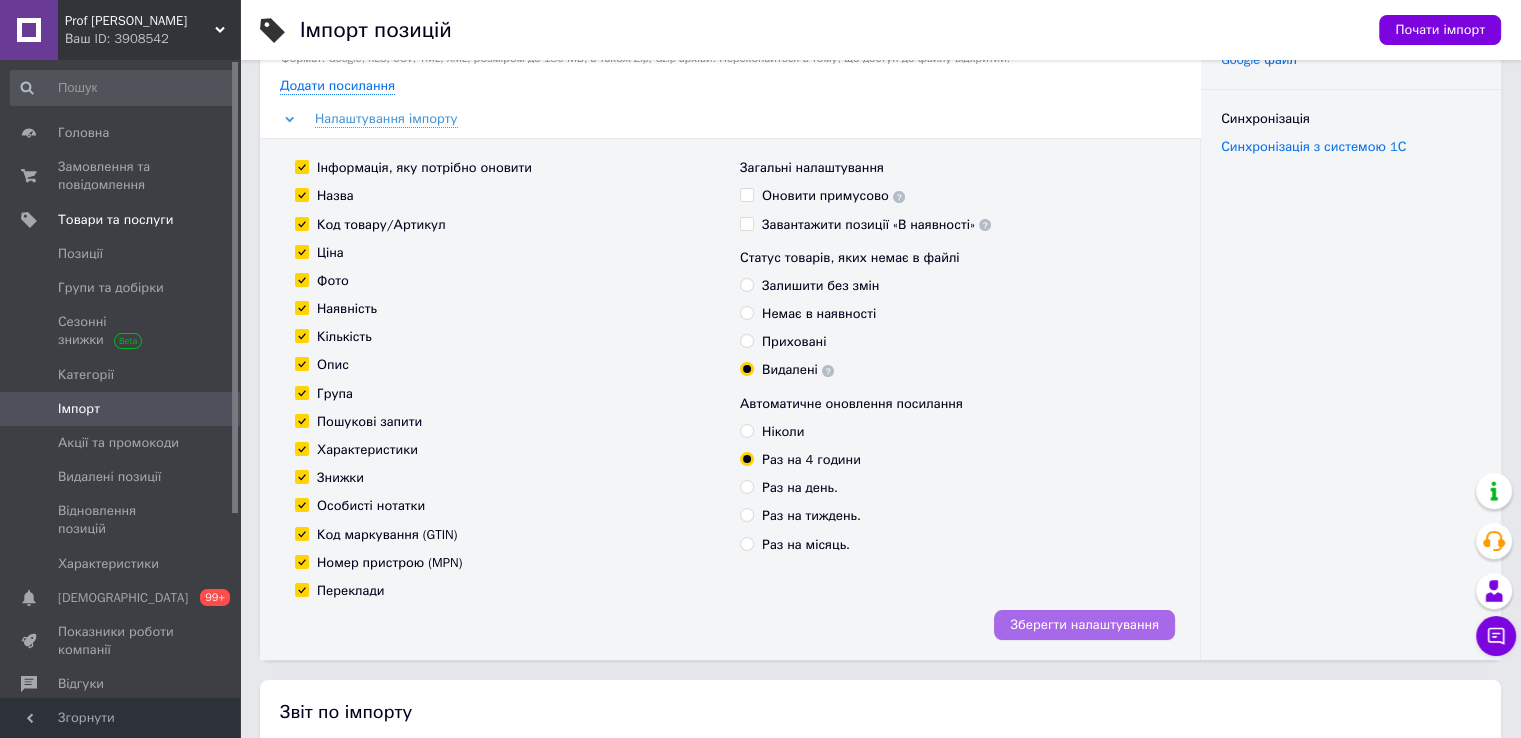 type on "https://miradex.in.ua/products_feed.xml?hash_tag=5dda2b45422ef1d88a3cfb6d2c8933a9&sales_notes=&product_ids=&label_ids=&exclude_fields=&html_description=1&yandex_cpa=&process_presence_sure=&languages=uk%2Cru&extra_fields=quantityInStock%2Ckeywords&group_ids=" 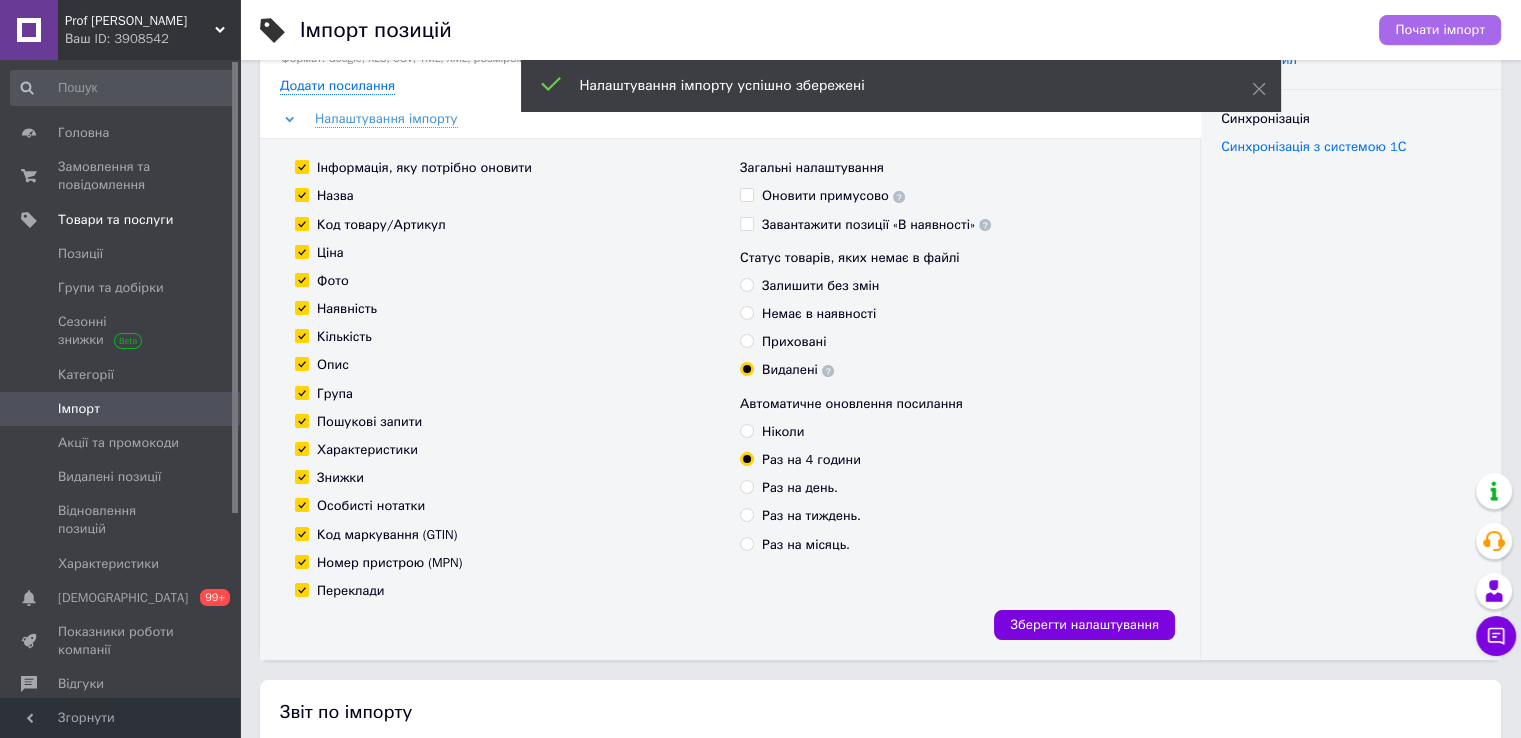 click on "Почати імпорт" at bounding box center [1440, 30] 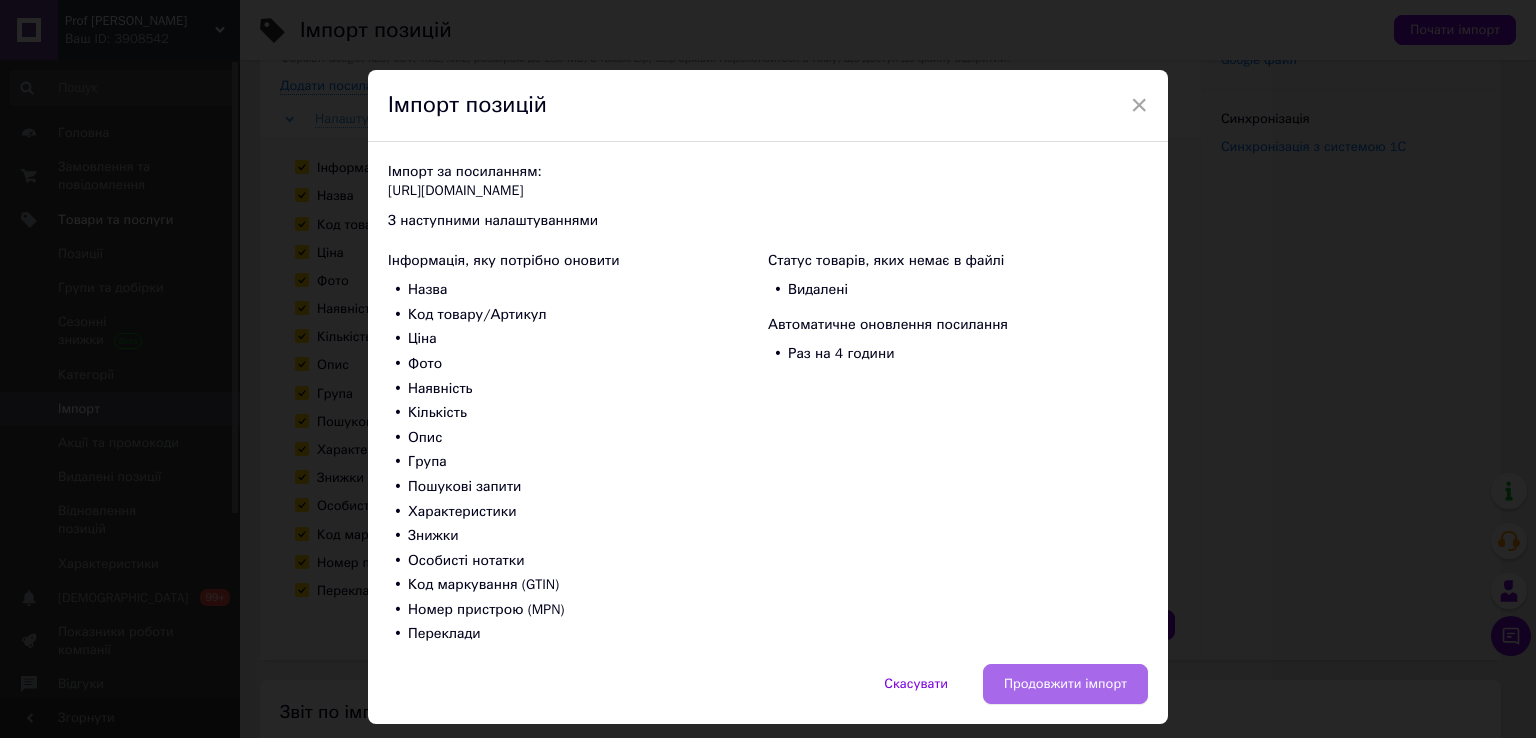 click on "Продовжити імпорт" at bounding box center (1065, 684) 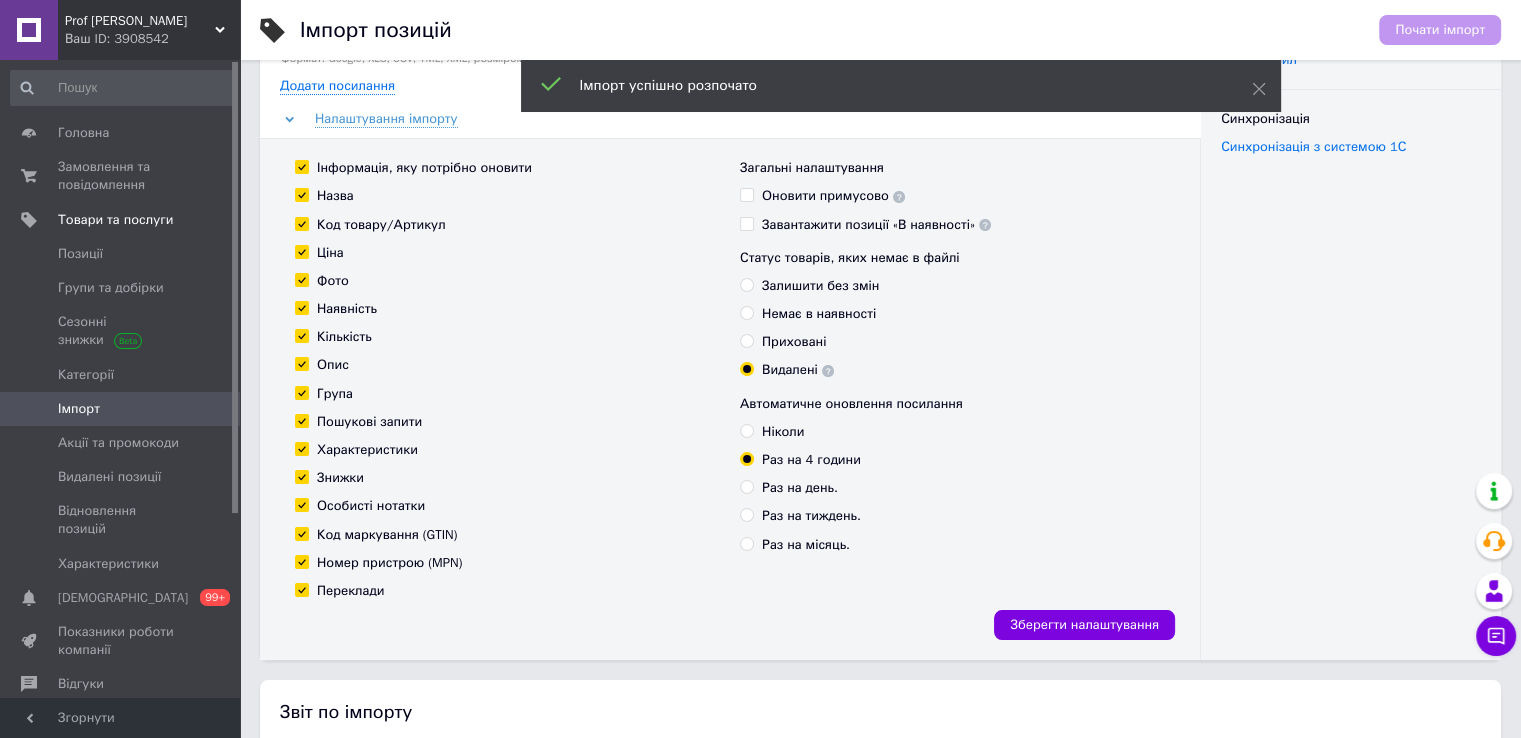 click on "Prof [PERSON_NAME]" at bounding box center [140, 21] 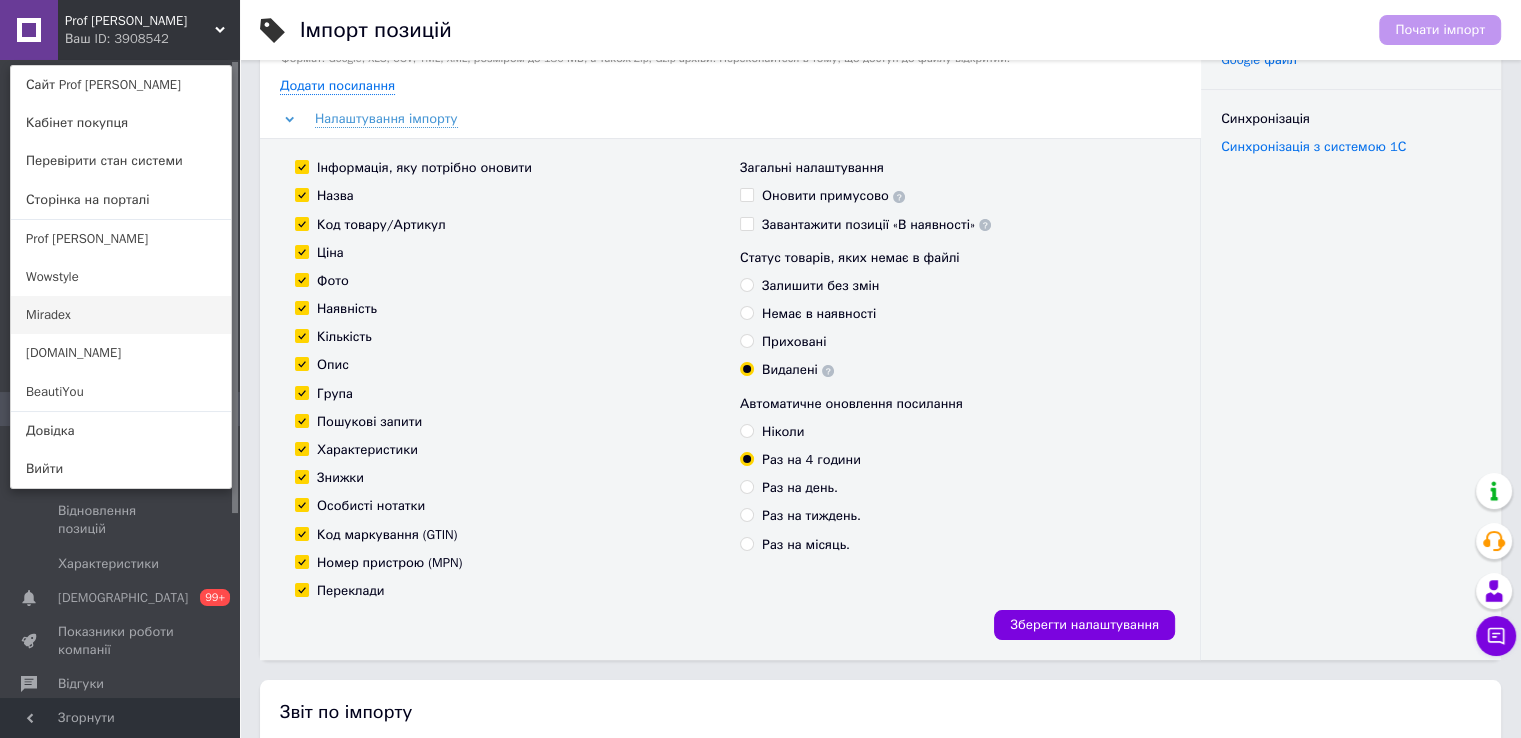 click on "Miradex" at bounding box center (121, 315) 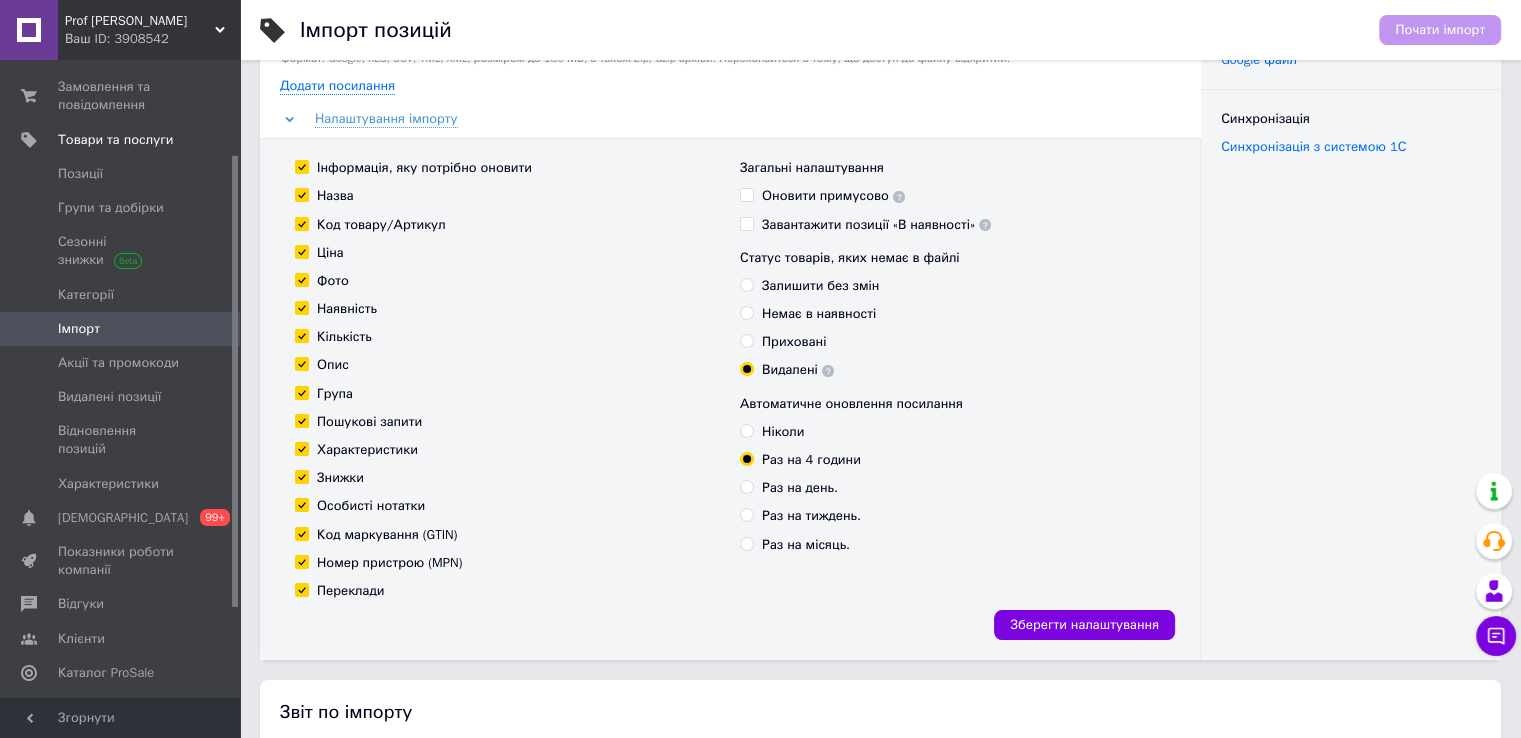 scroll, scrollTop: 200, scrollLeft: 0, axis: vertical 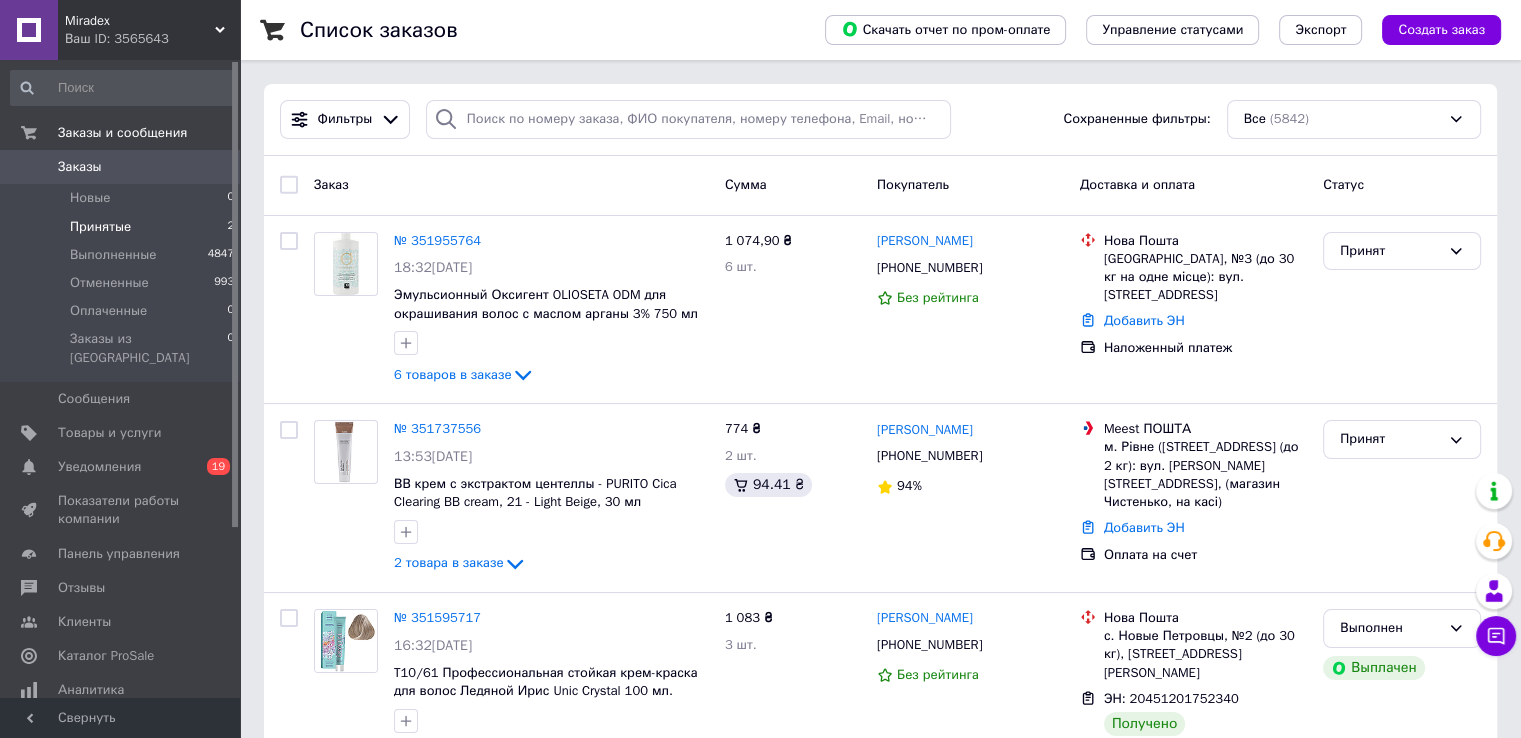 click on "Принятые 2" at bounding box center (123, 227) 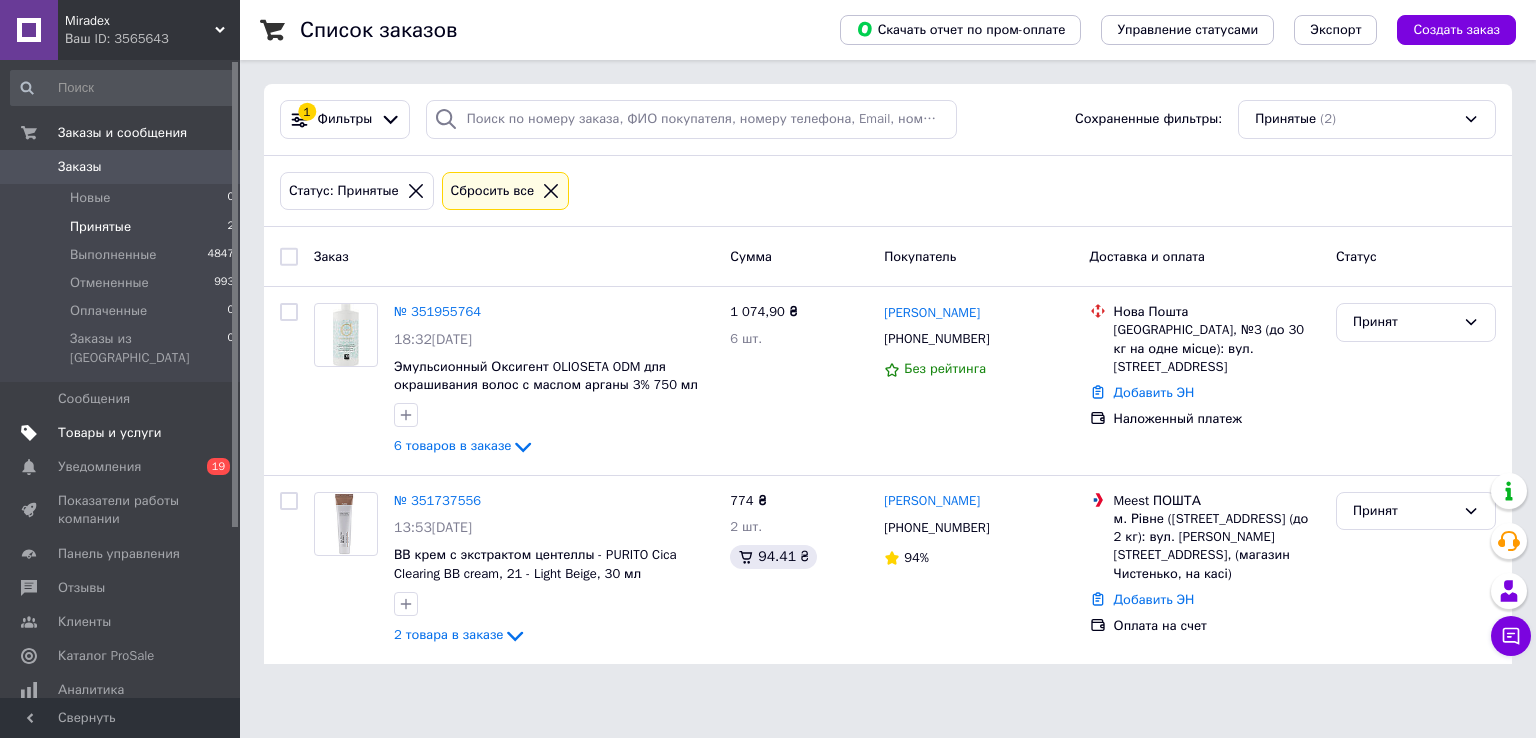 click on "Товары и услуги" at bounding box center [121, 433] 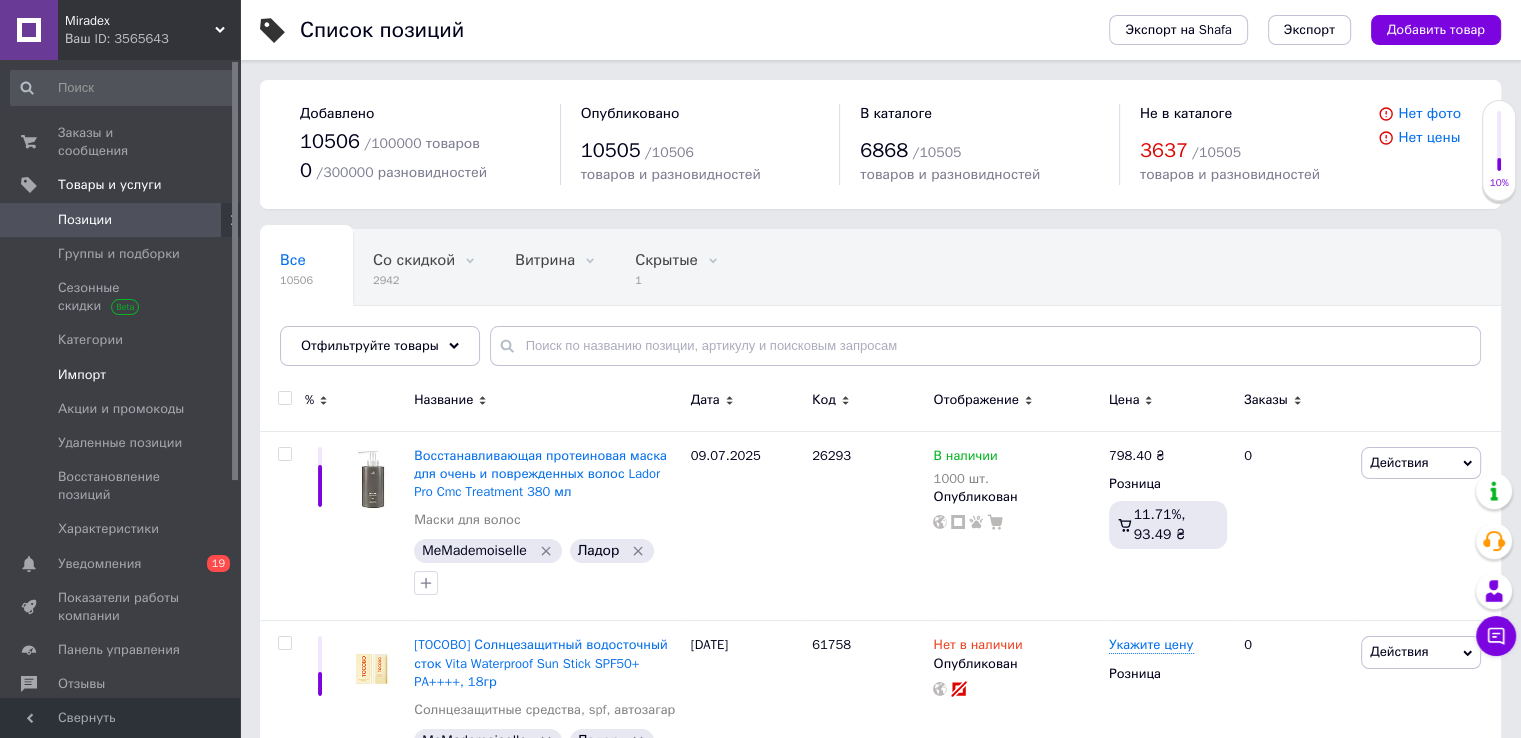 click on "Импорт" at bounding box center [121, 375] 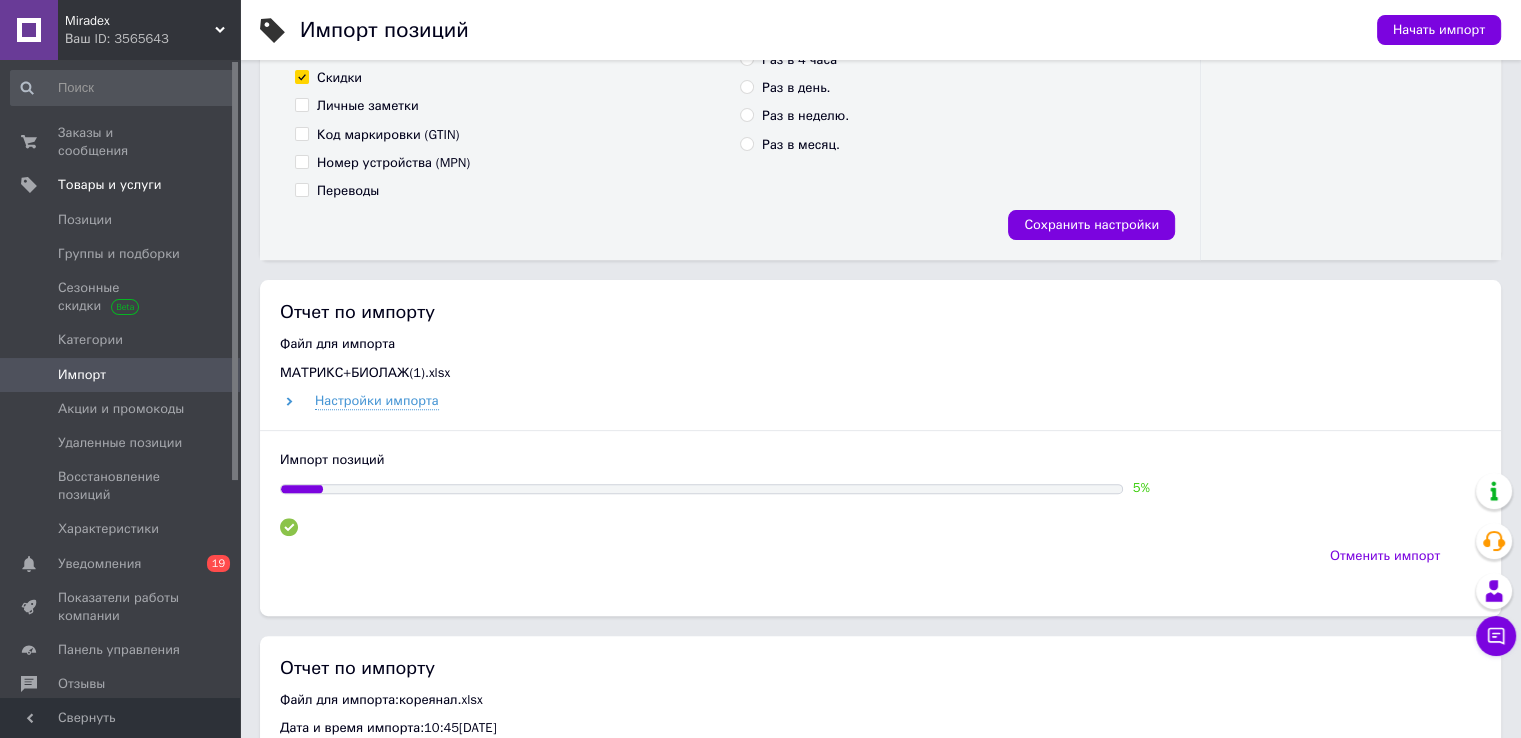 scroll, scrollTop: 800, scrollLeft: 0, axis: vertical 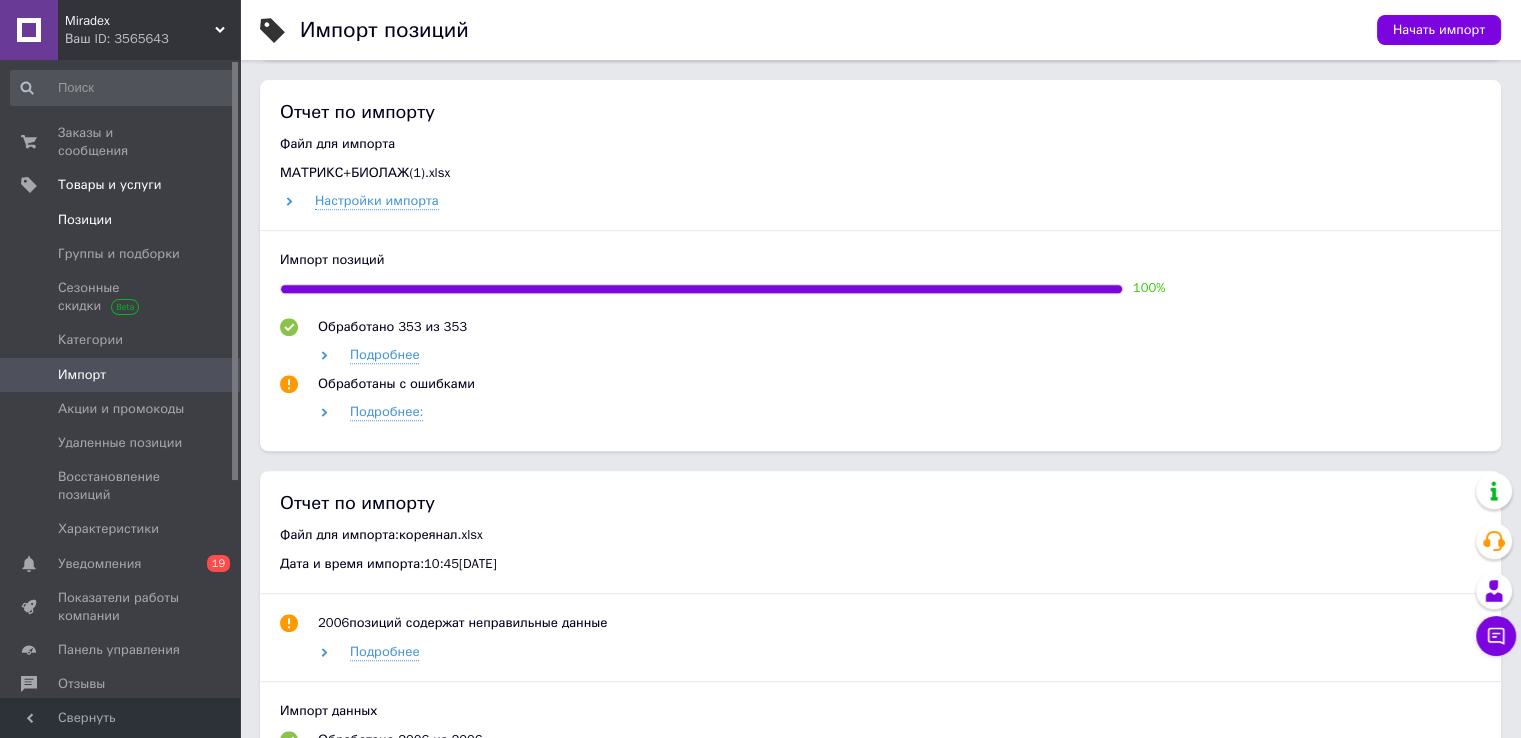 click on "Позиции" at bounding box center [123, 220] 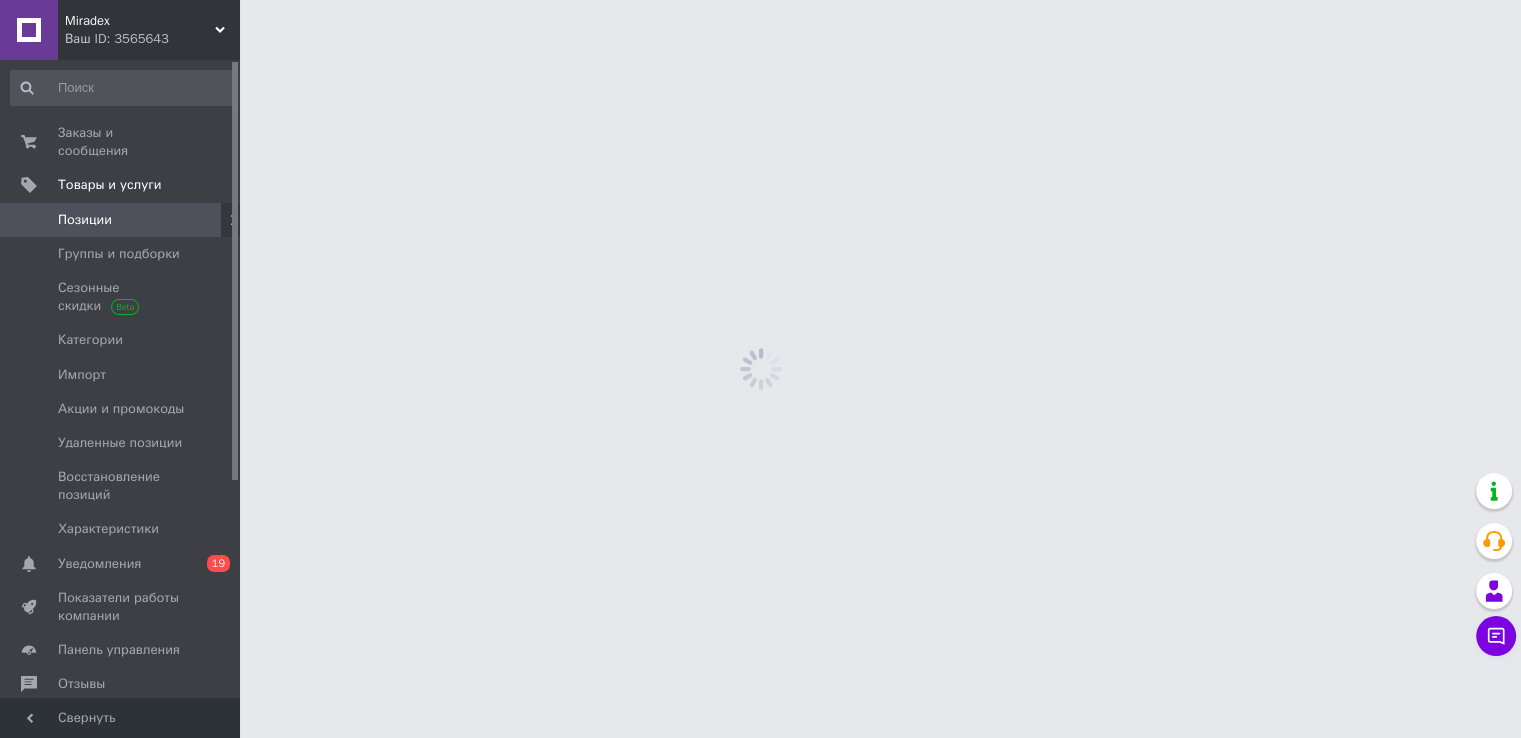 scroll, scrollTop: 0, scrollLeft: 0, axis: both 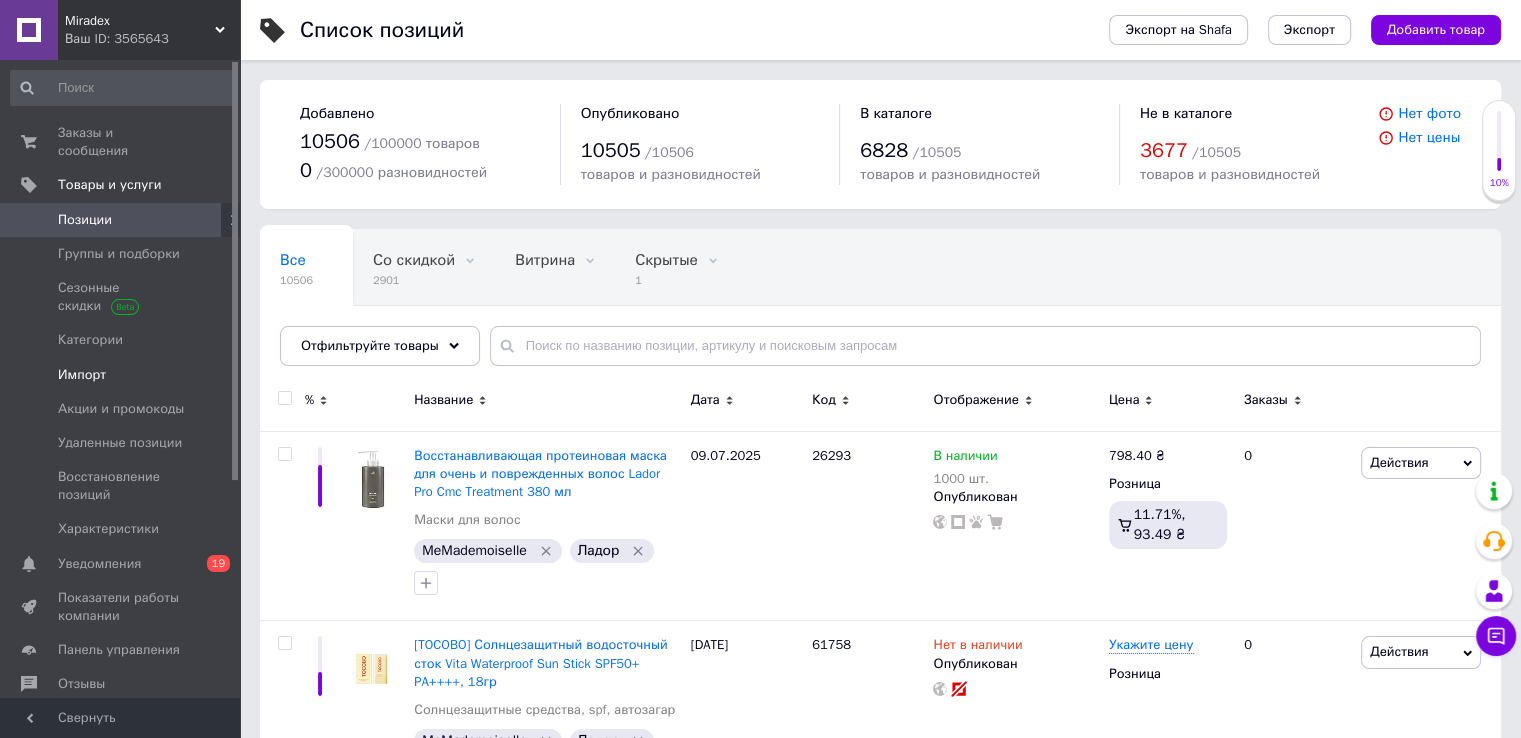 click on "Импорт" at bounding box center [82, 375] 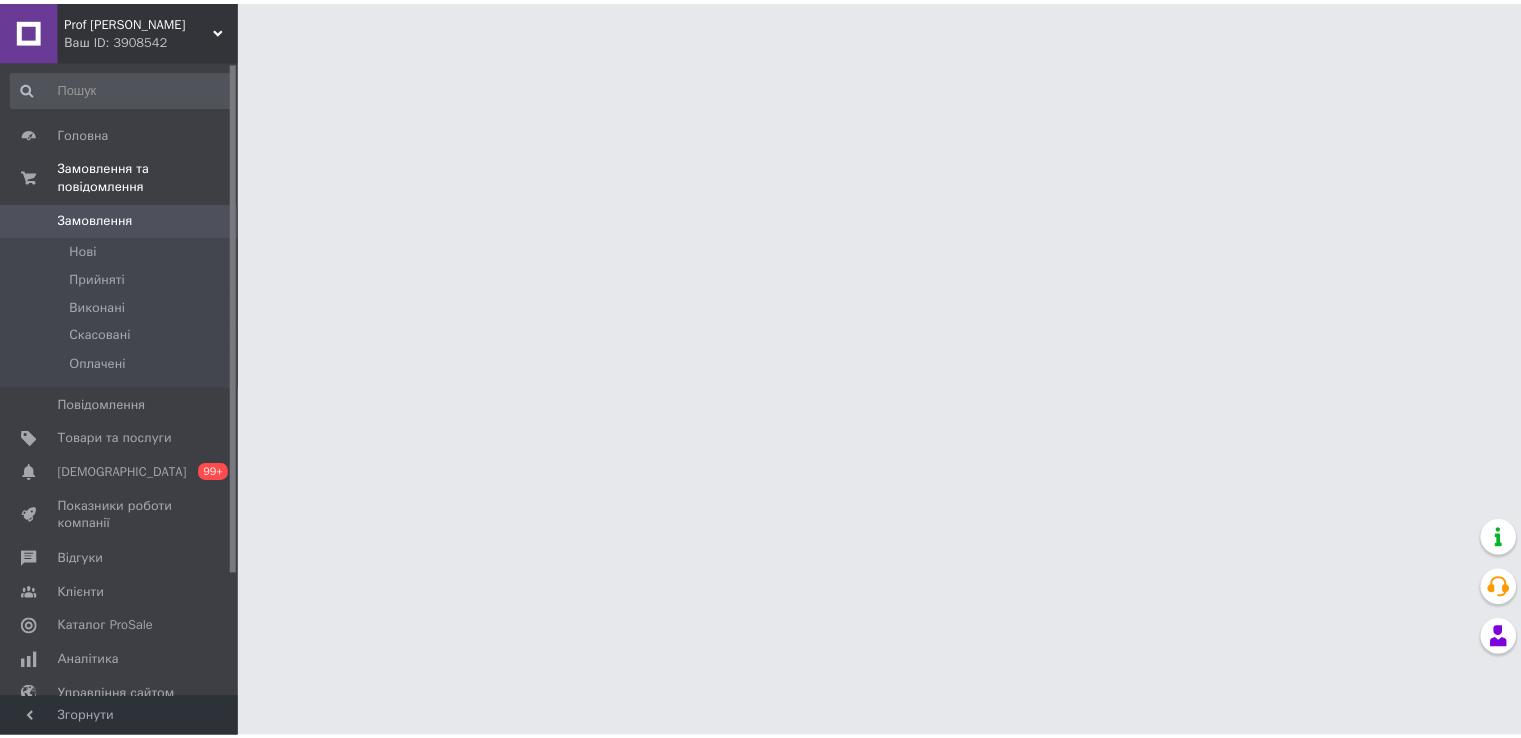 scroll, scrollTop: 0, scrollLeft: 0, axis: both 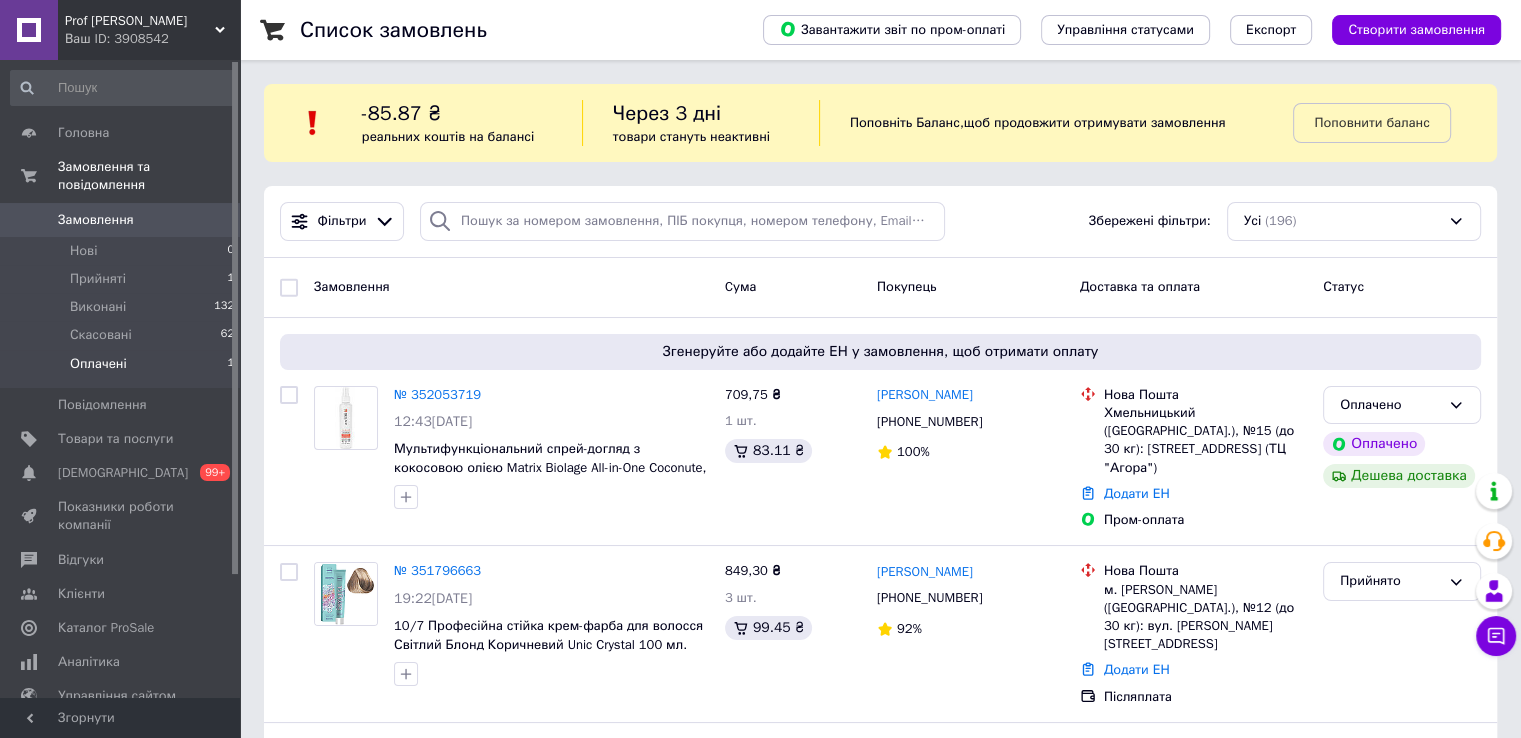 click on "Оплачені" at bounding box center [98, 364] 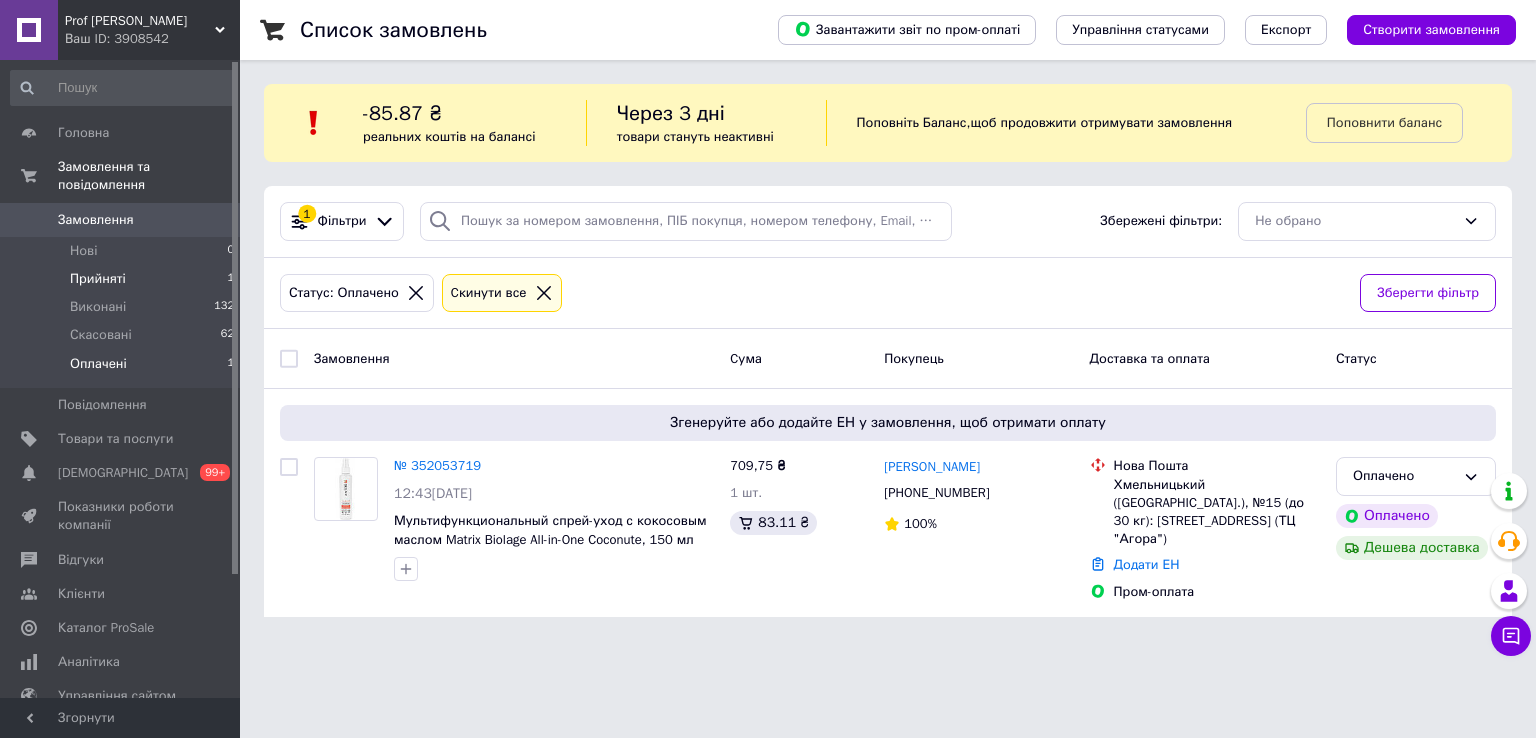 click on "Прийняті" at bounding box center [98, 279] 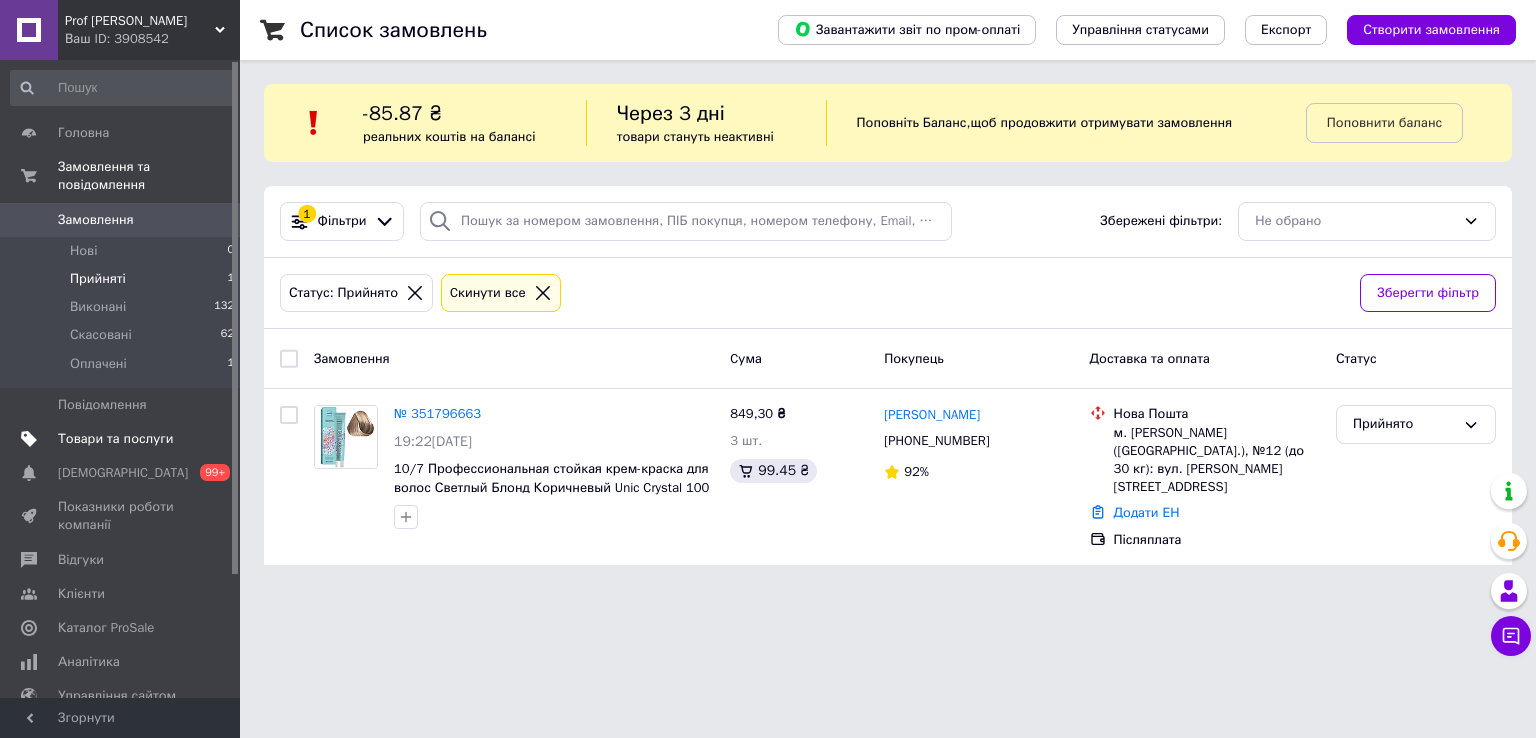 click on "Товари та послуги" at bounding box center [115, 439] 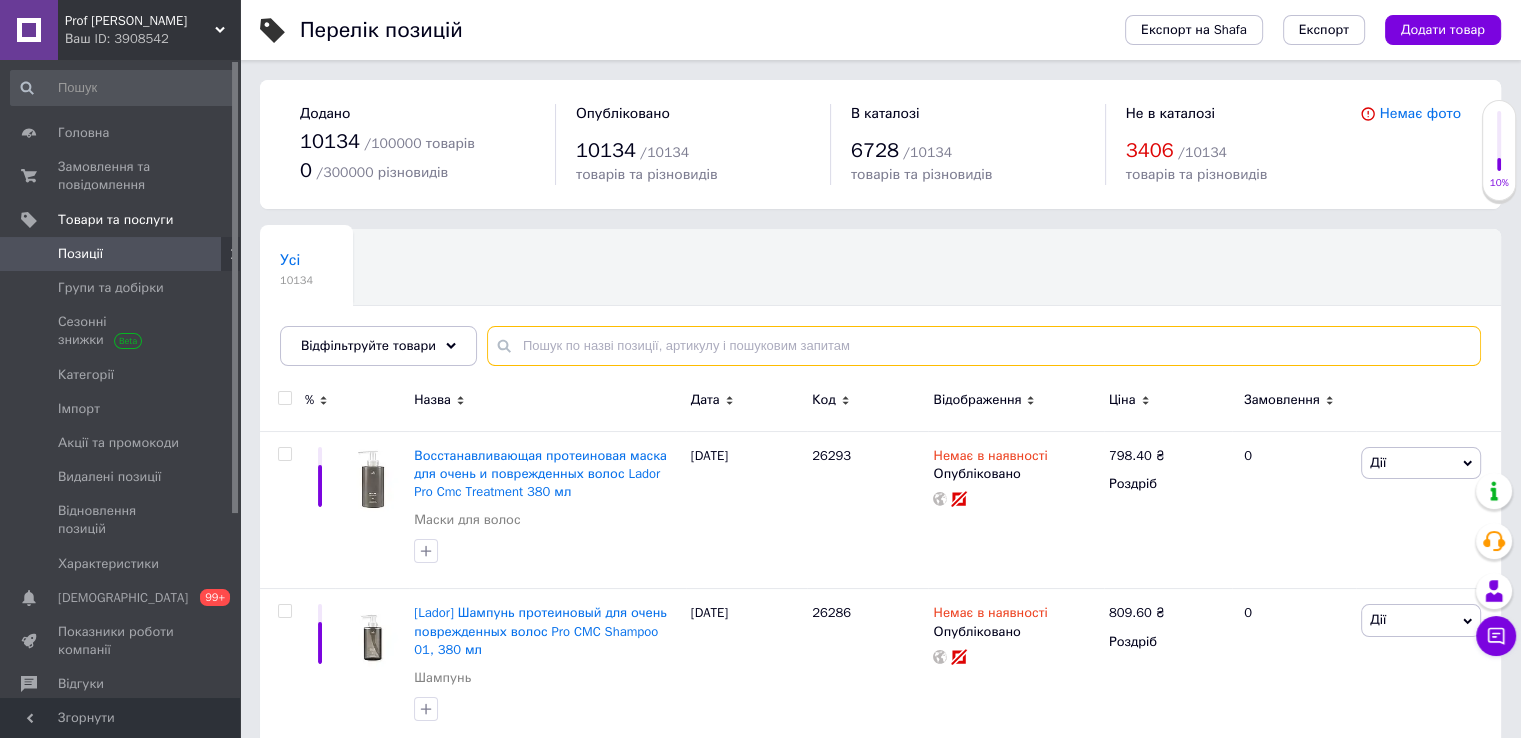 paste on "4AA Шатен глибокий попелястий" 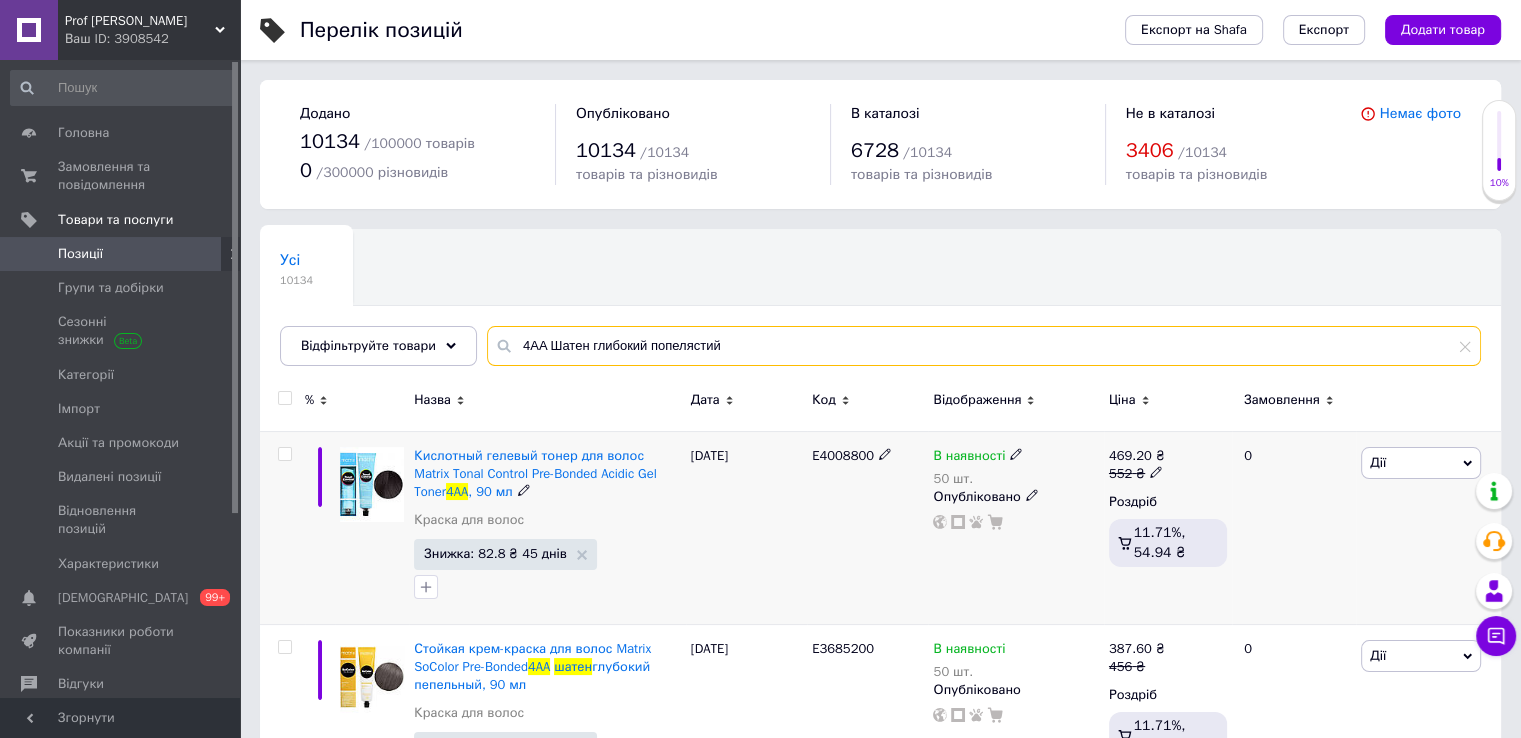scroll, scrollTop: 97, scrollLeft: 0, axis: vertical 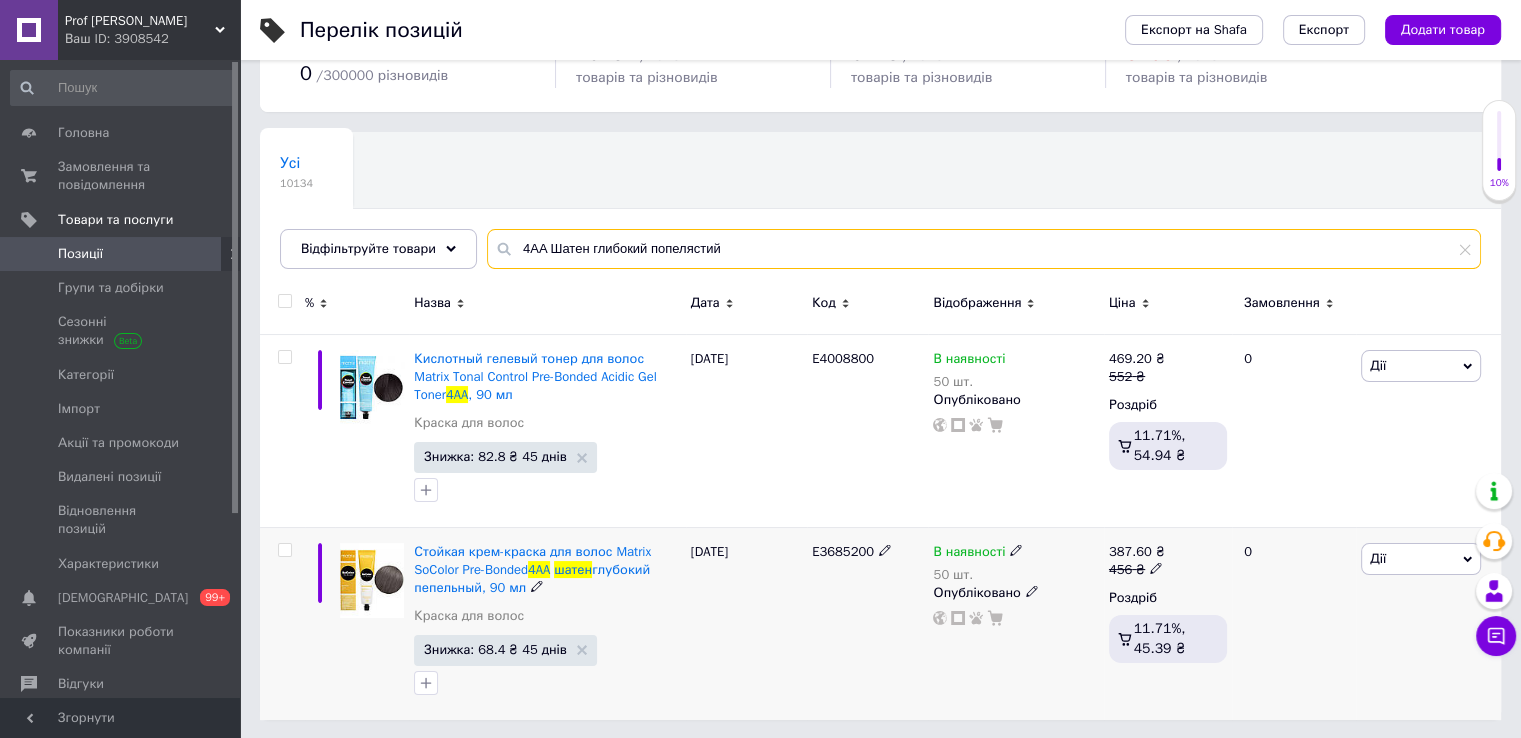 type on "4AA Шатен глибокий попелястий" 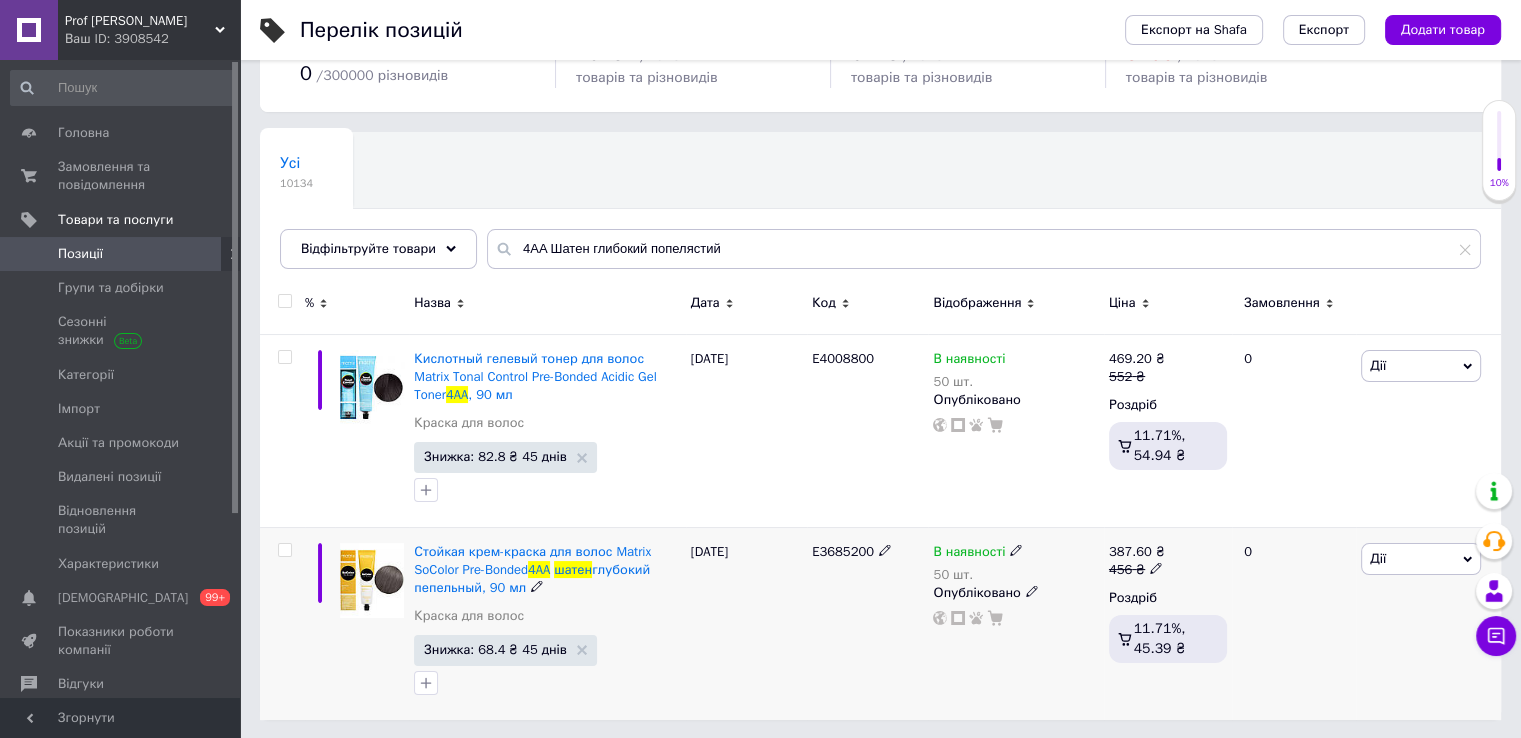 click on "E3685200" at bounding box center [843, 551] 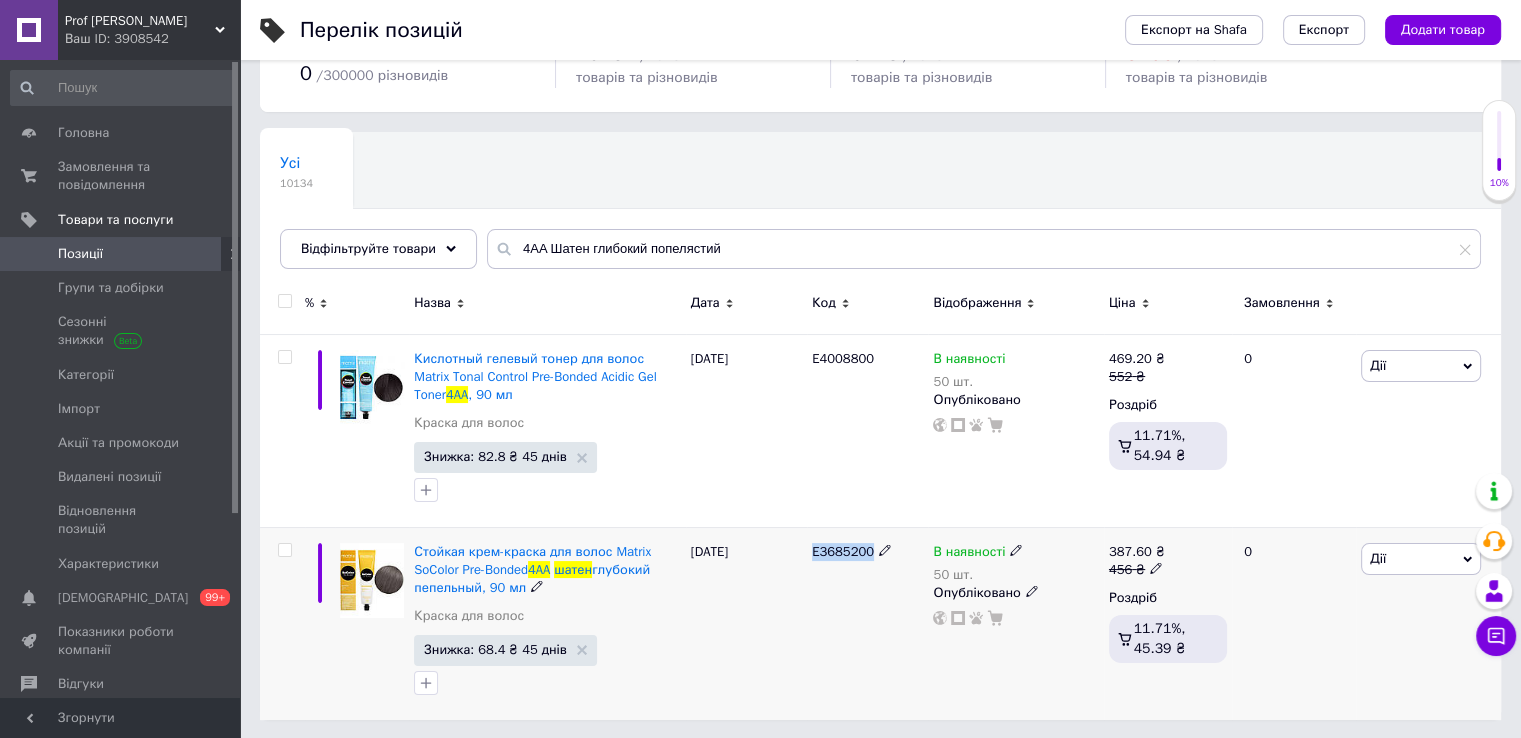 click on "E3685200" at bounding box center [843, 551] 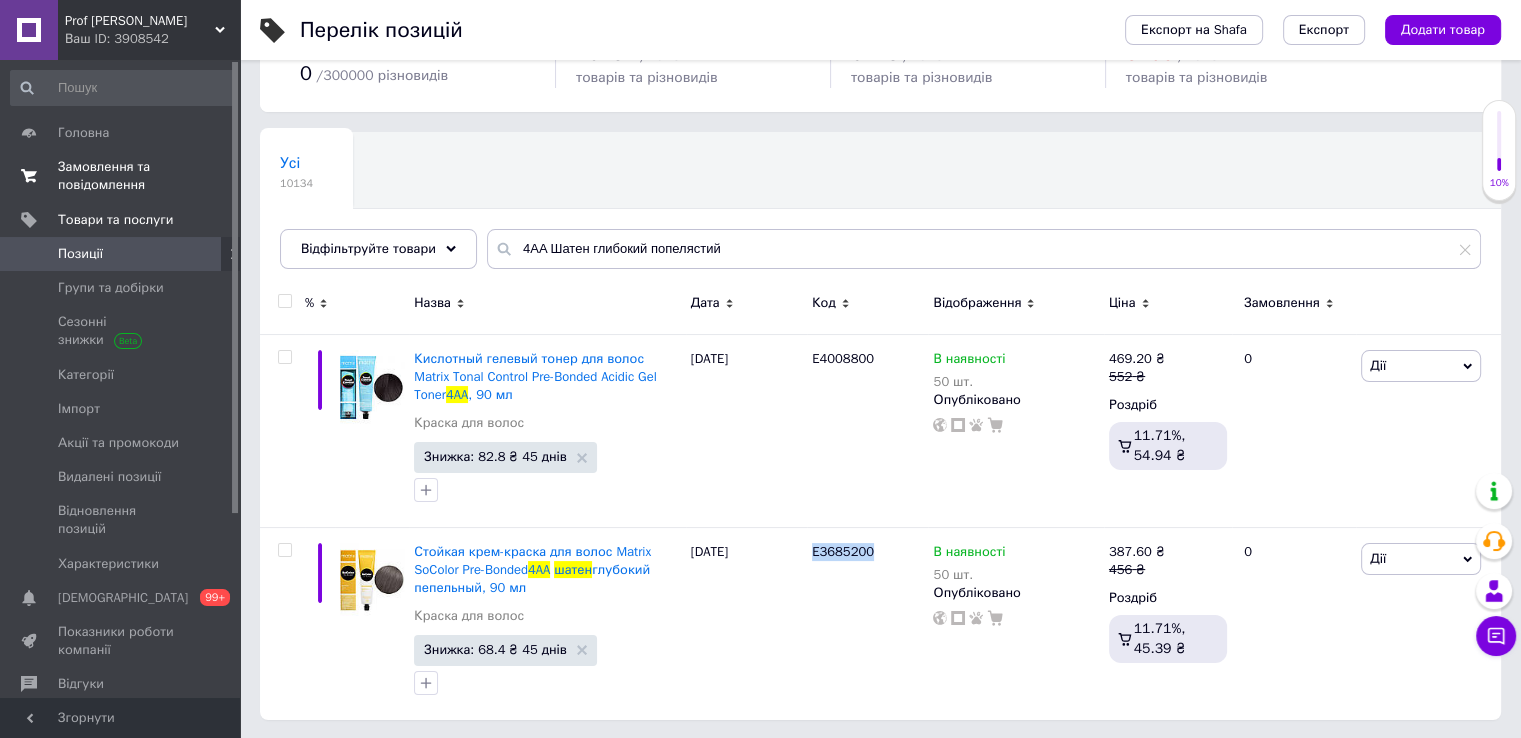click on "Замовлення та повідомлення" at bounding box center [121, 176] 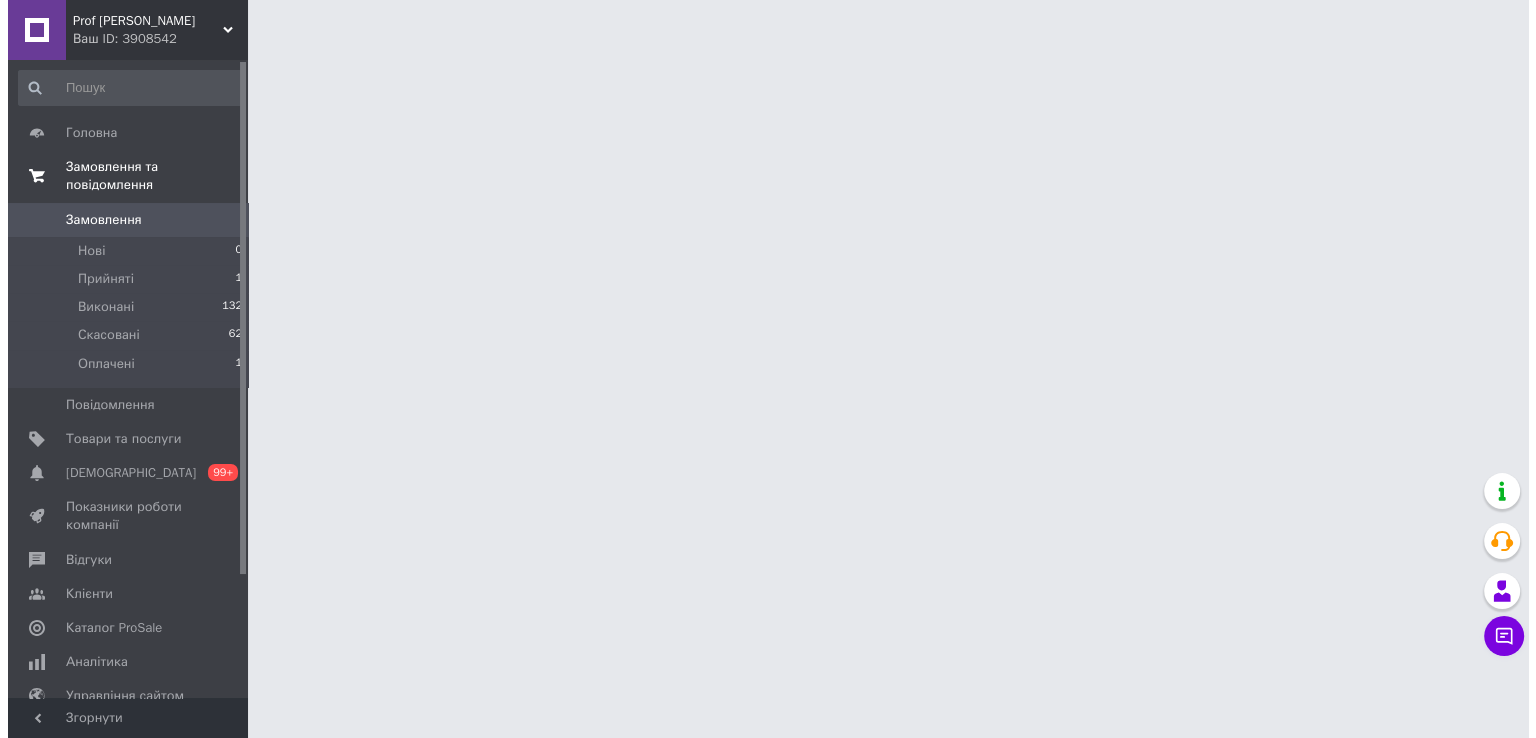 scroll, scrollTop: 0, scrollLeft: 0, axis: both 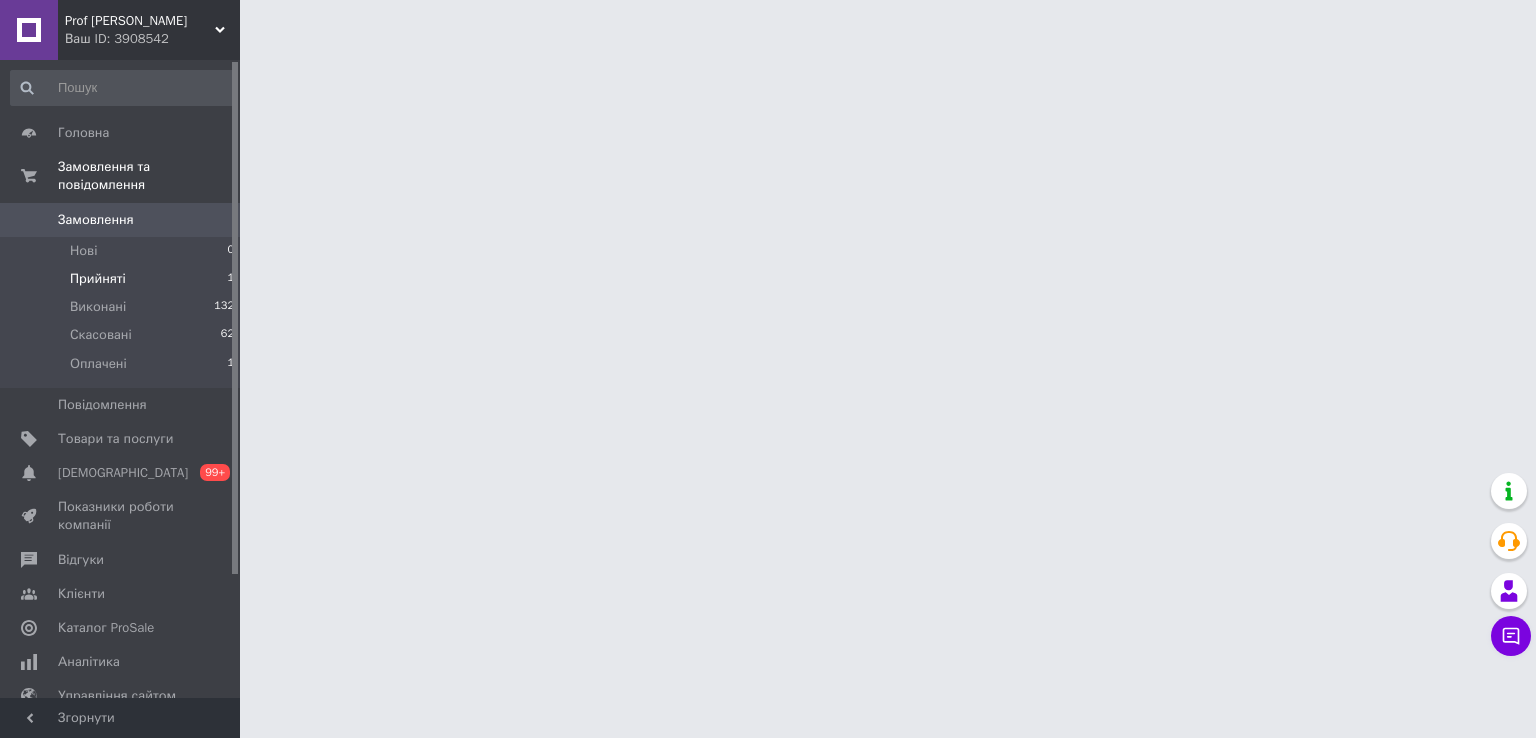click on "Прийняті" at bounding box center [98, 279] 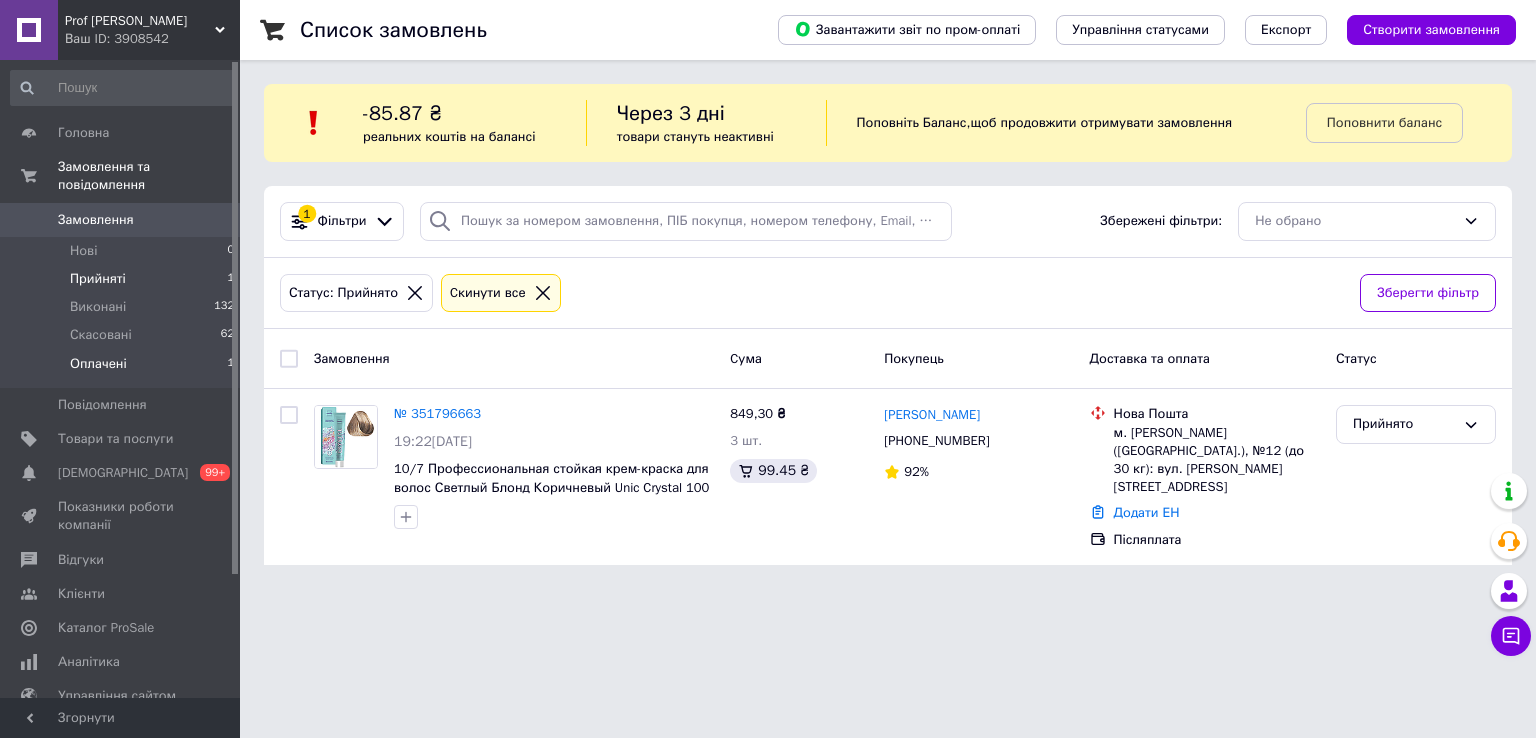 click on "Оплачені" at bounding box center [98, 364] 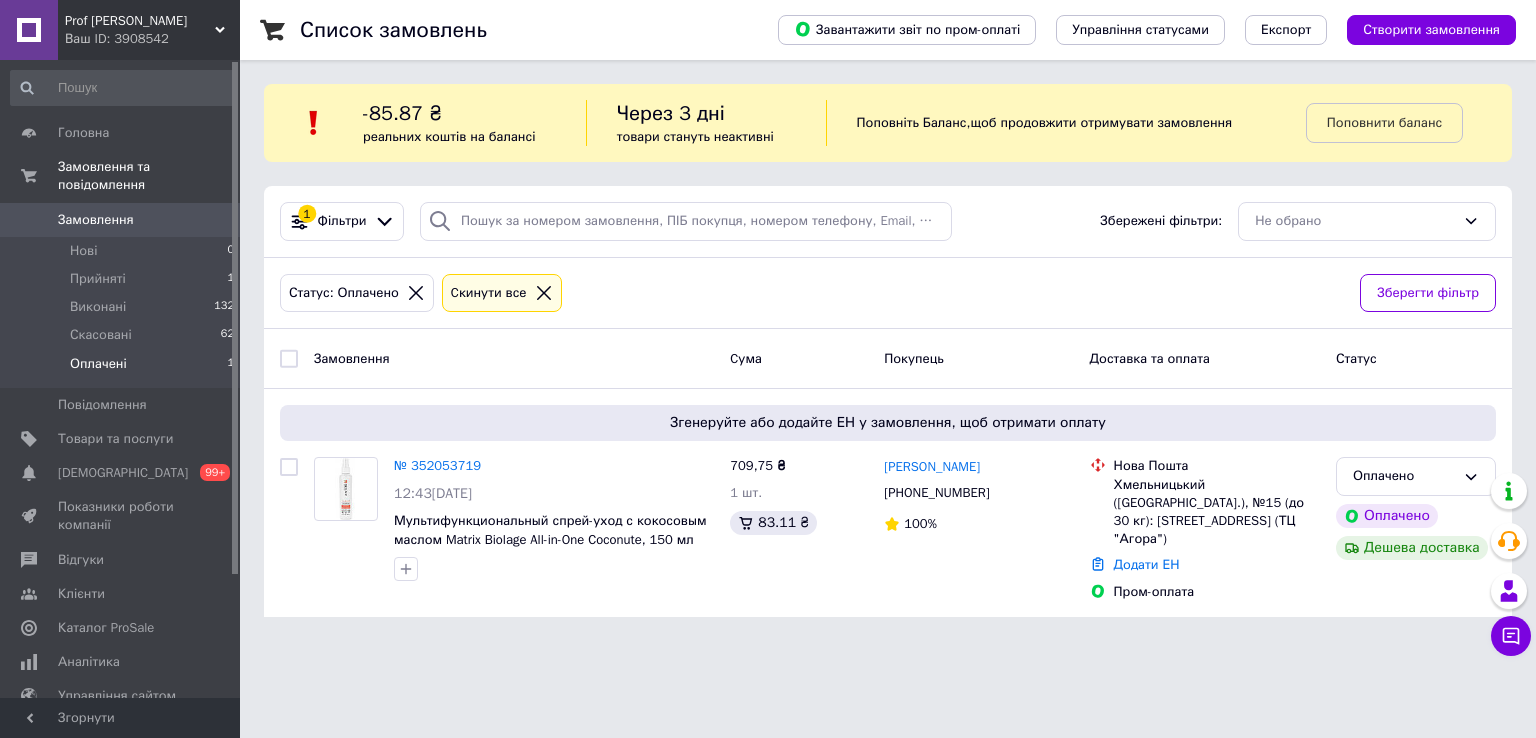 click on "Ваш ID: 3908542" at bounding box center [152, 39] 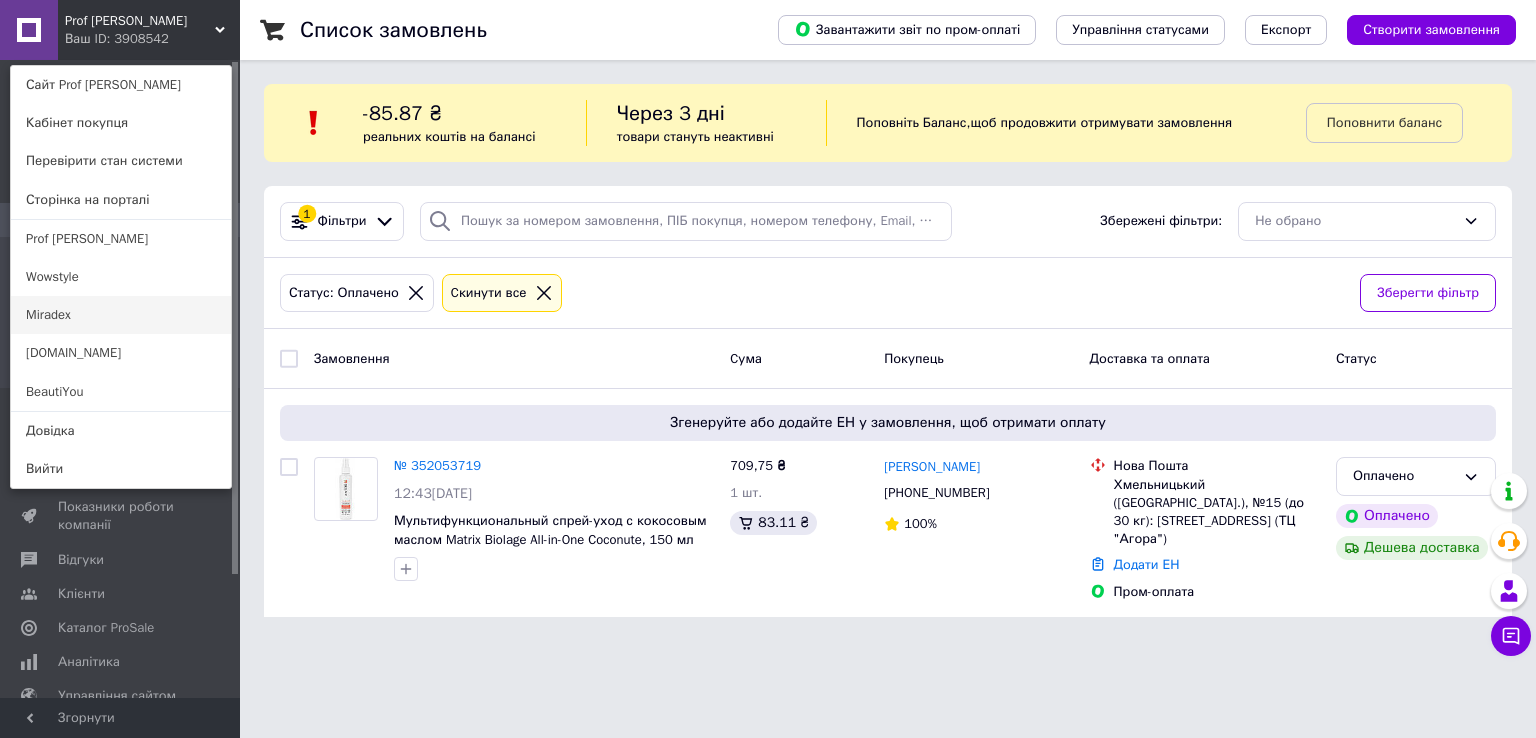 click on "Miradex" at bounding box center (121, 315) 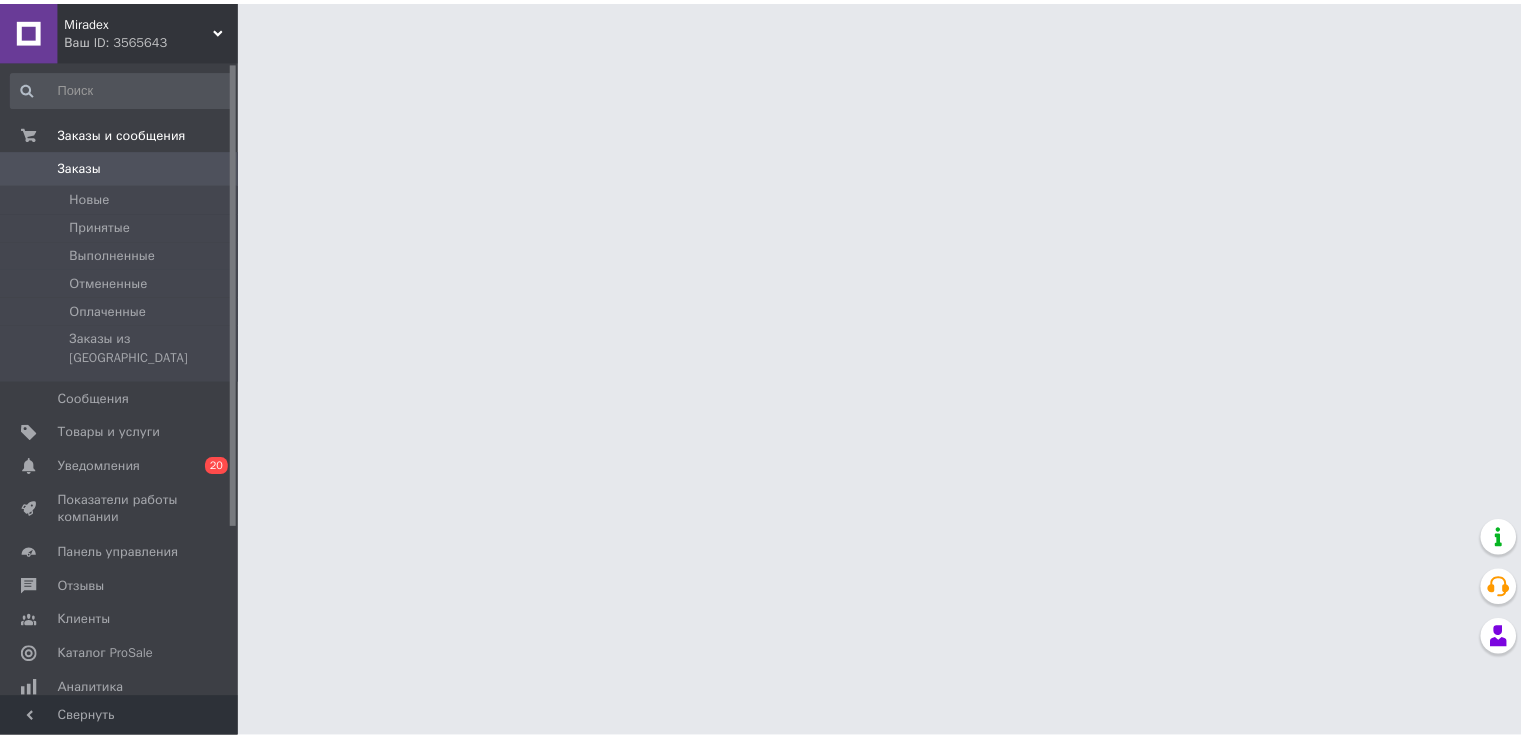 scroll, scrollTop: 0, scrollLeft: 0, axis: both 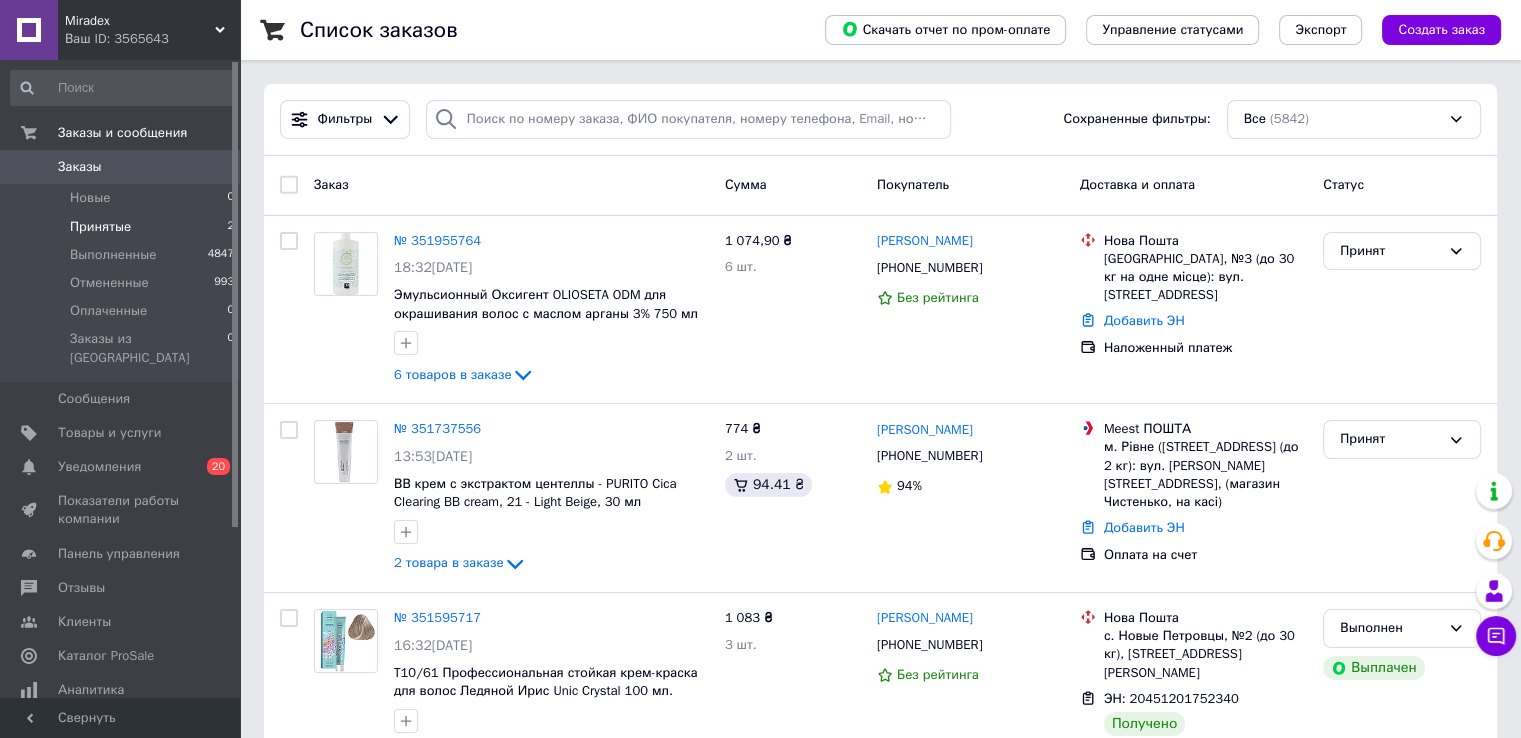 click on "Принятые" at bounding box center (100, 227) 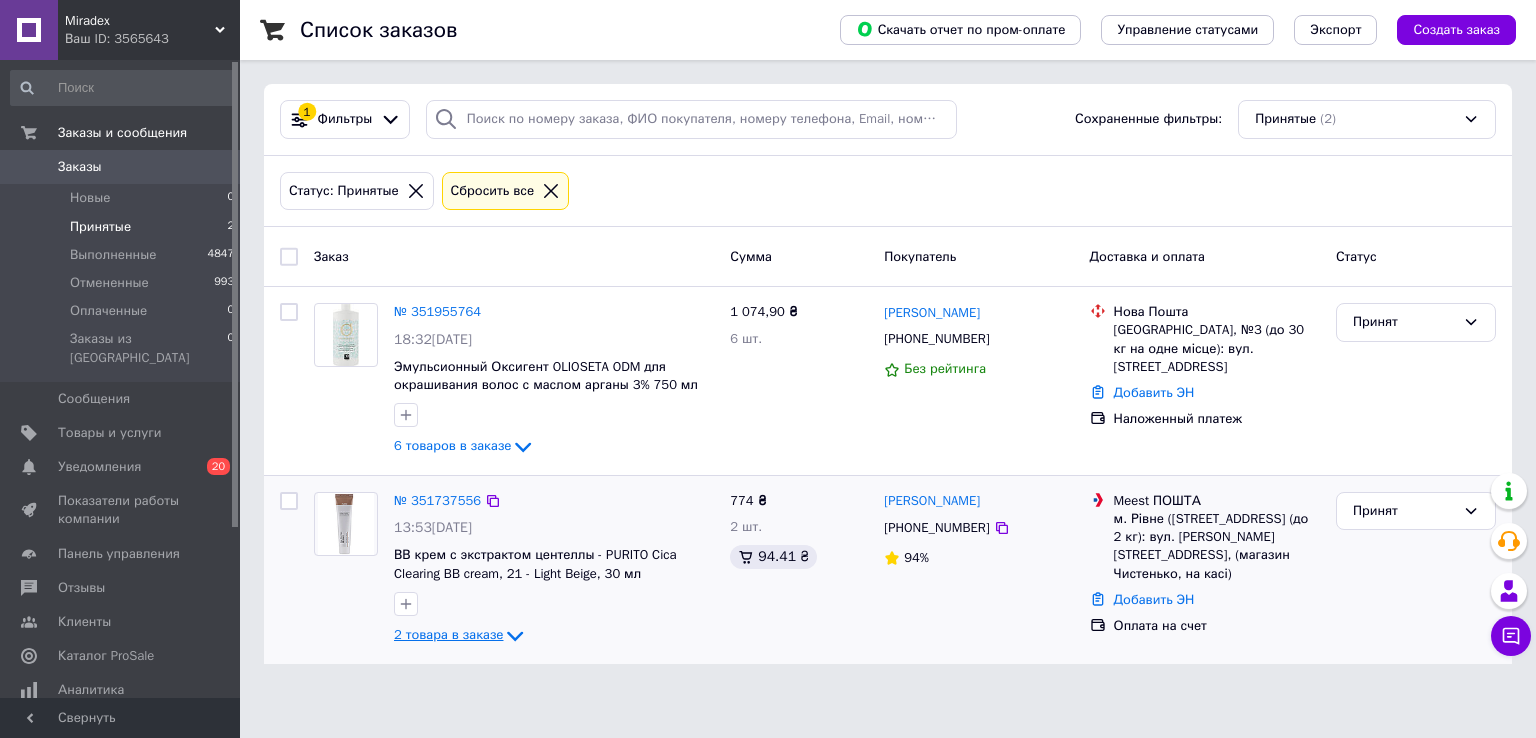 click on "2 товара в заказе" at bounding box center [448, 634] 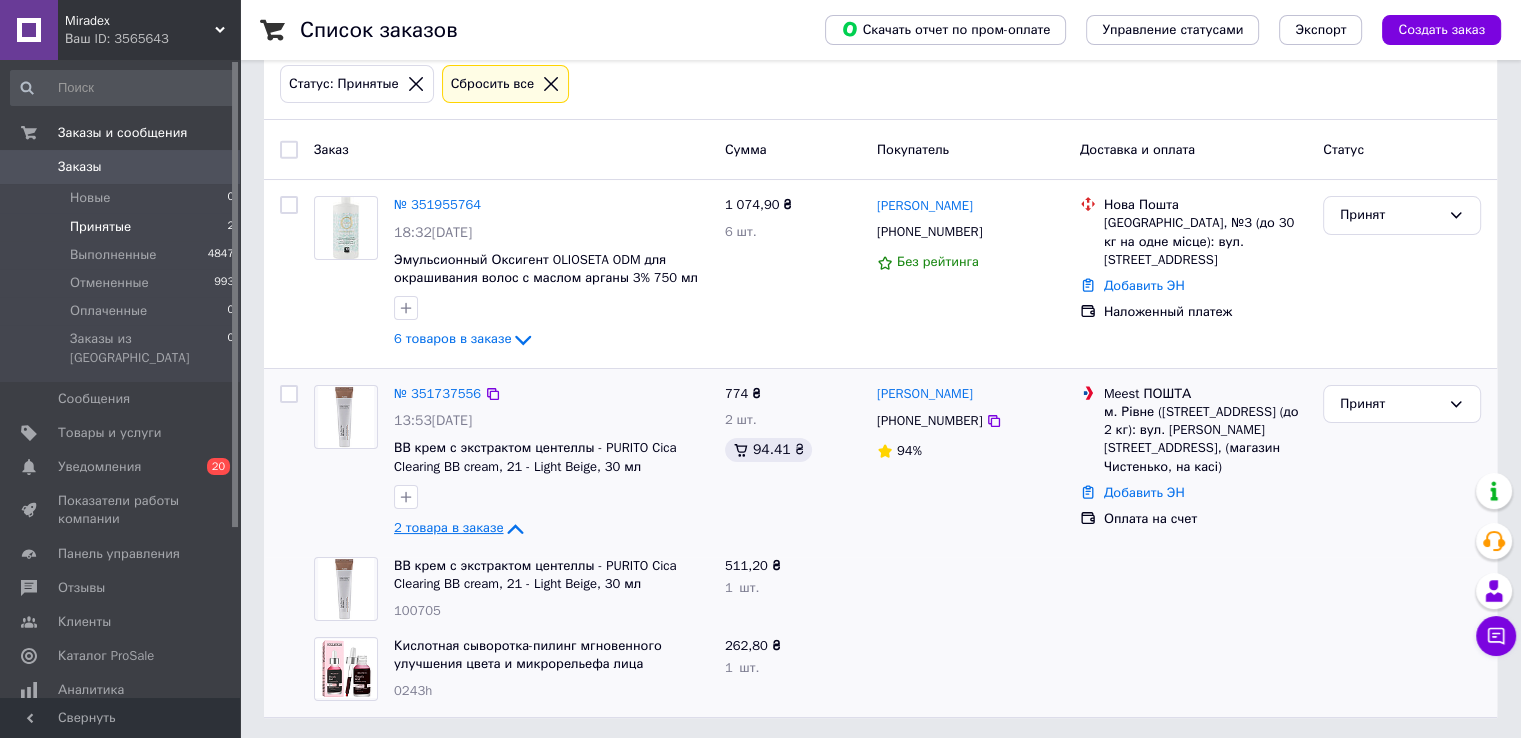 scroll, scrollTop: 109, scrollLeft: 0, axis: vertical 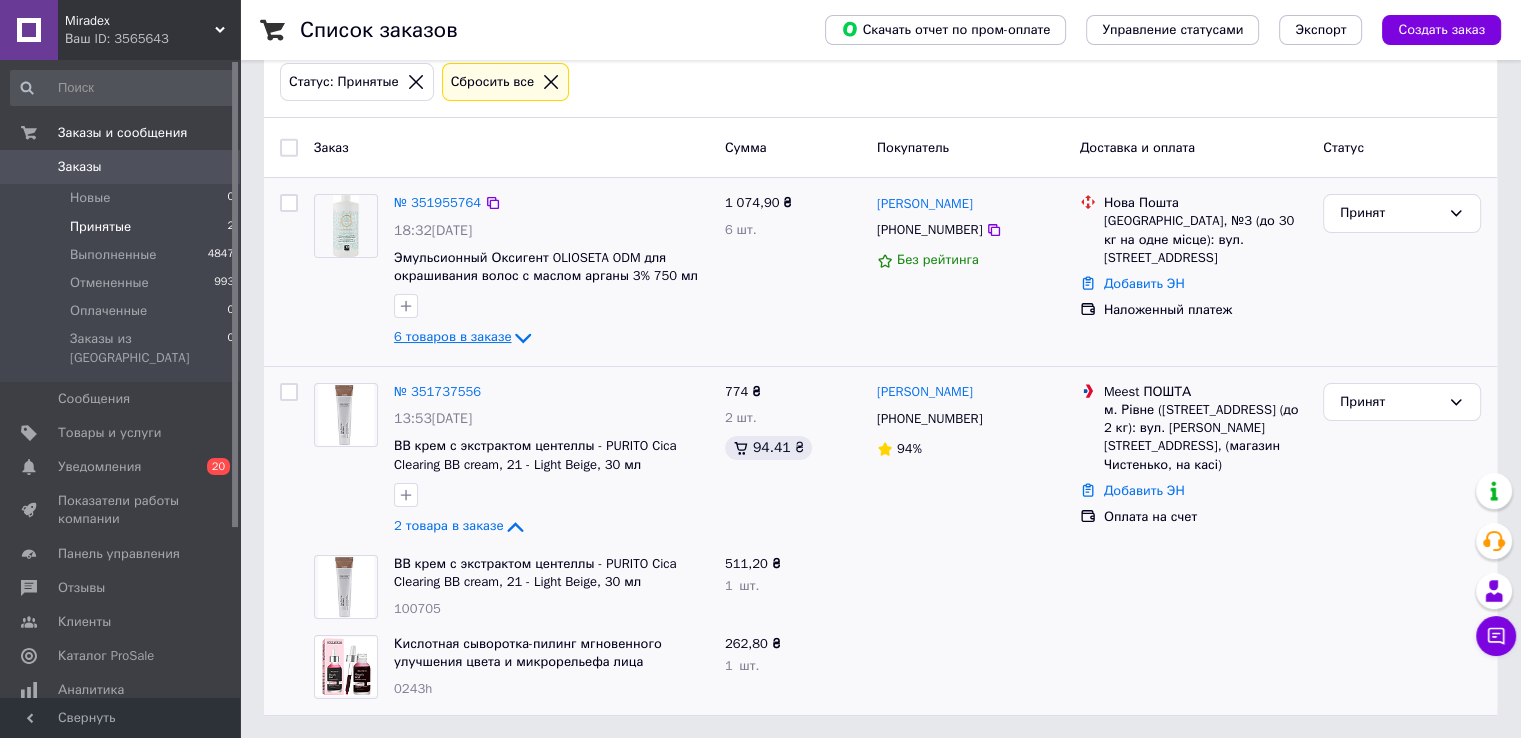 click on "6 товаров в заказе" at bounding box center [452, 337] 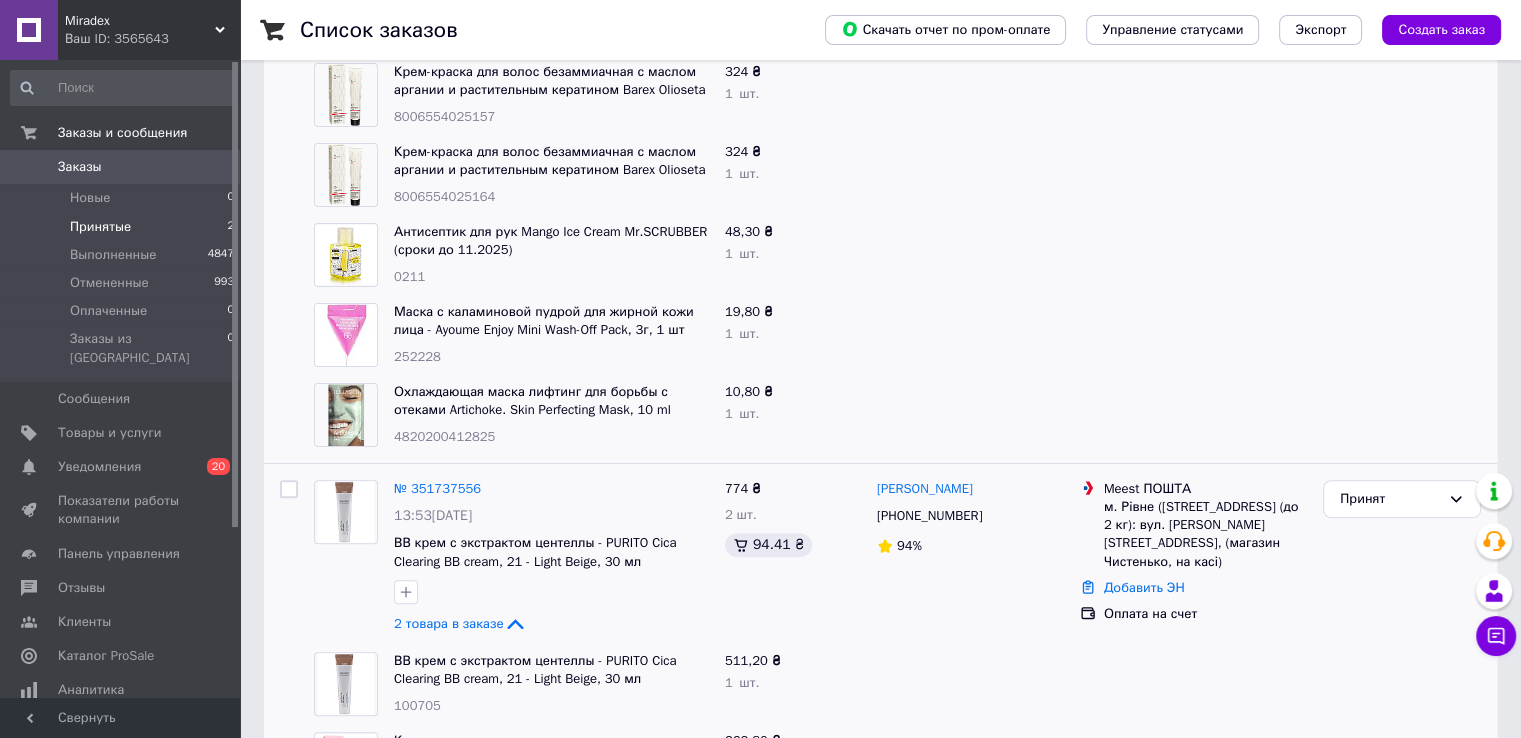 scroll, scrollTop: 509, scrollLeft: 0, axis: vertical 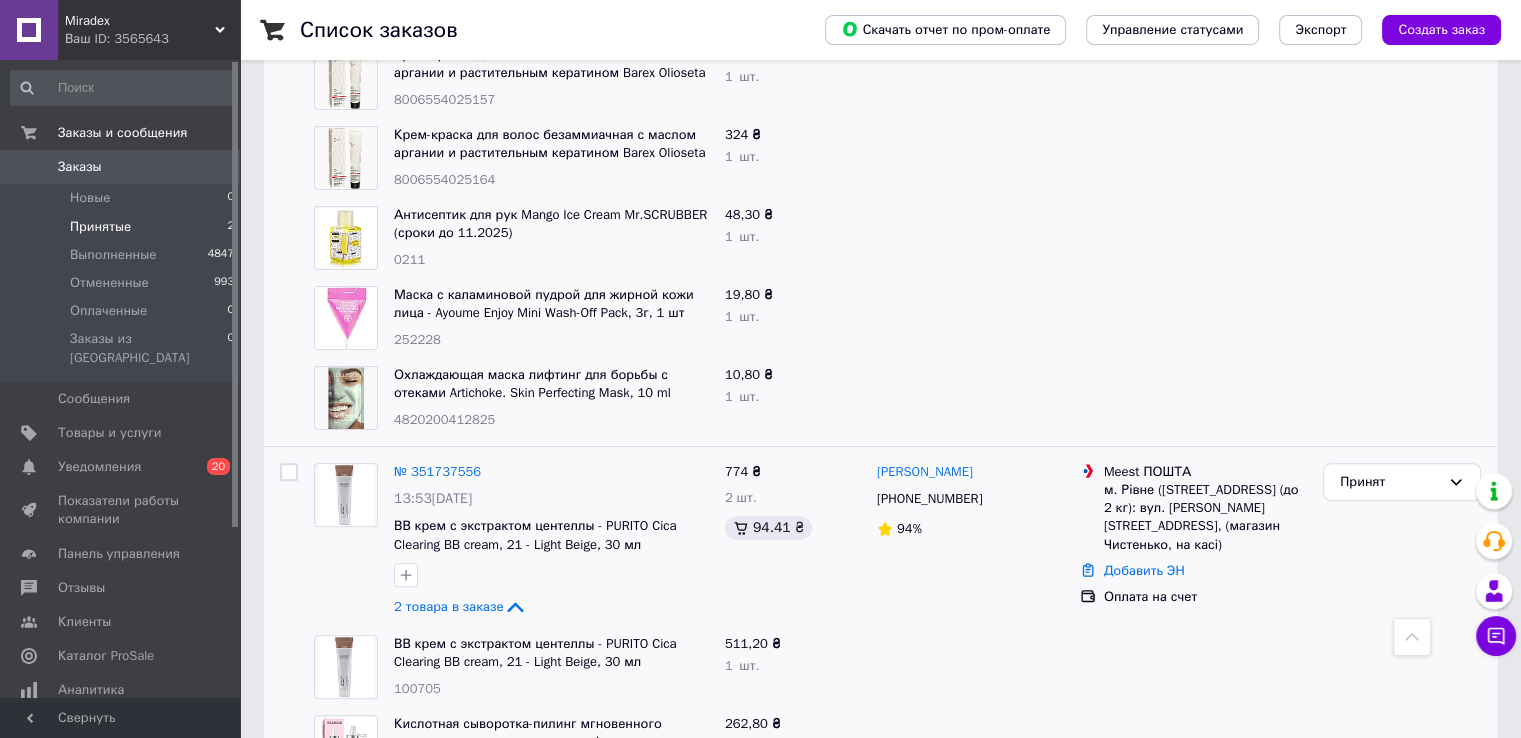 click on "Принятые" at bounding box center [100, 227] 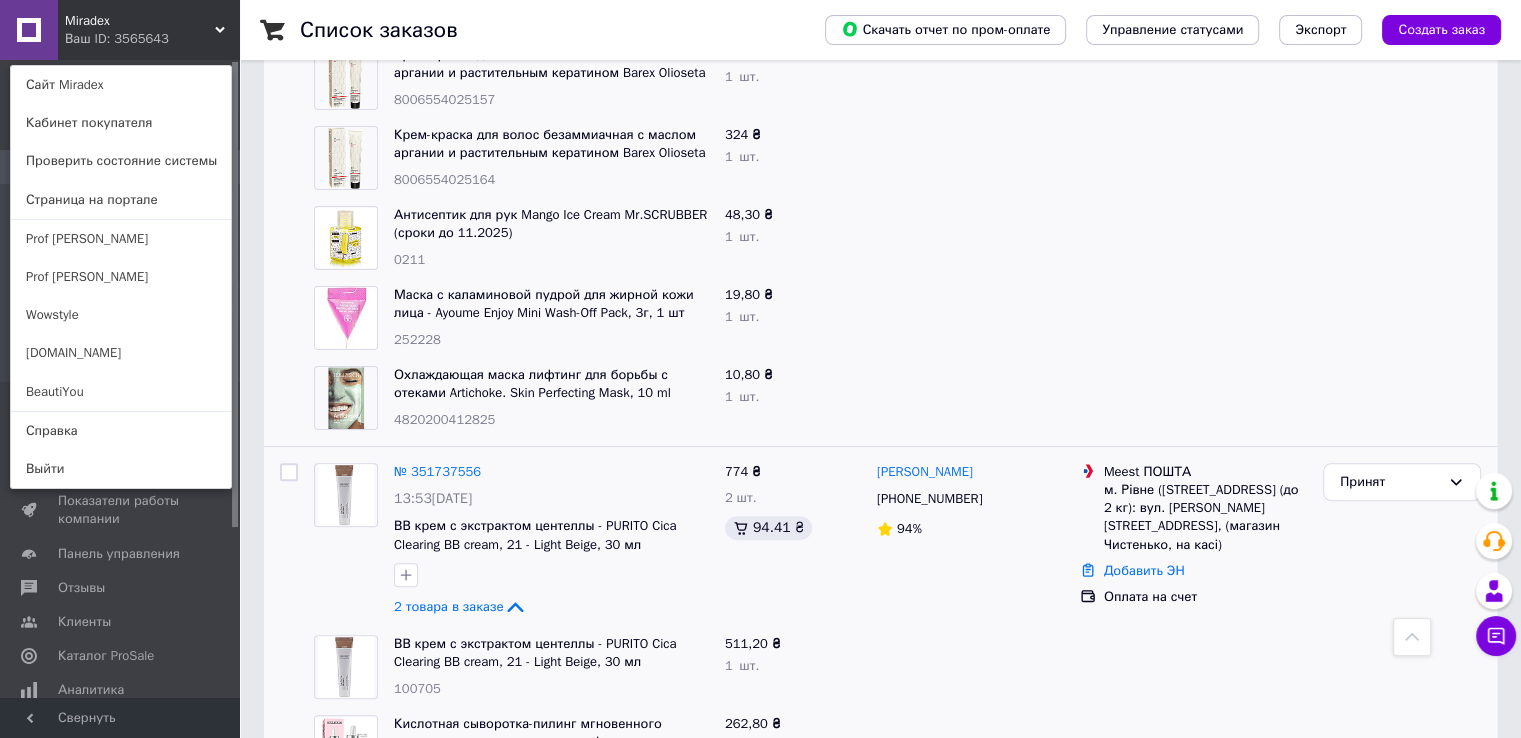 drag, startPoint x: 1028, startPoint y: 325, endPoint x: 874, endPoint y: 321, distance: 154.05194 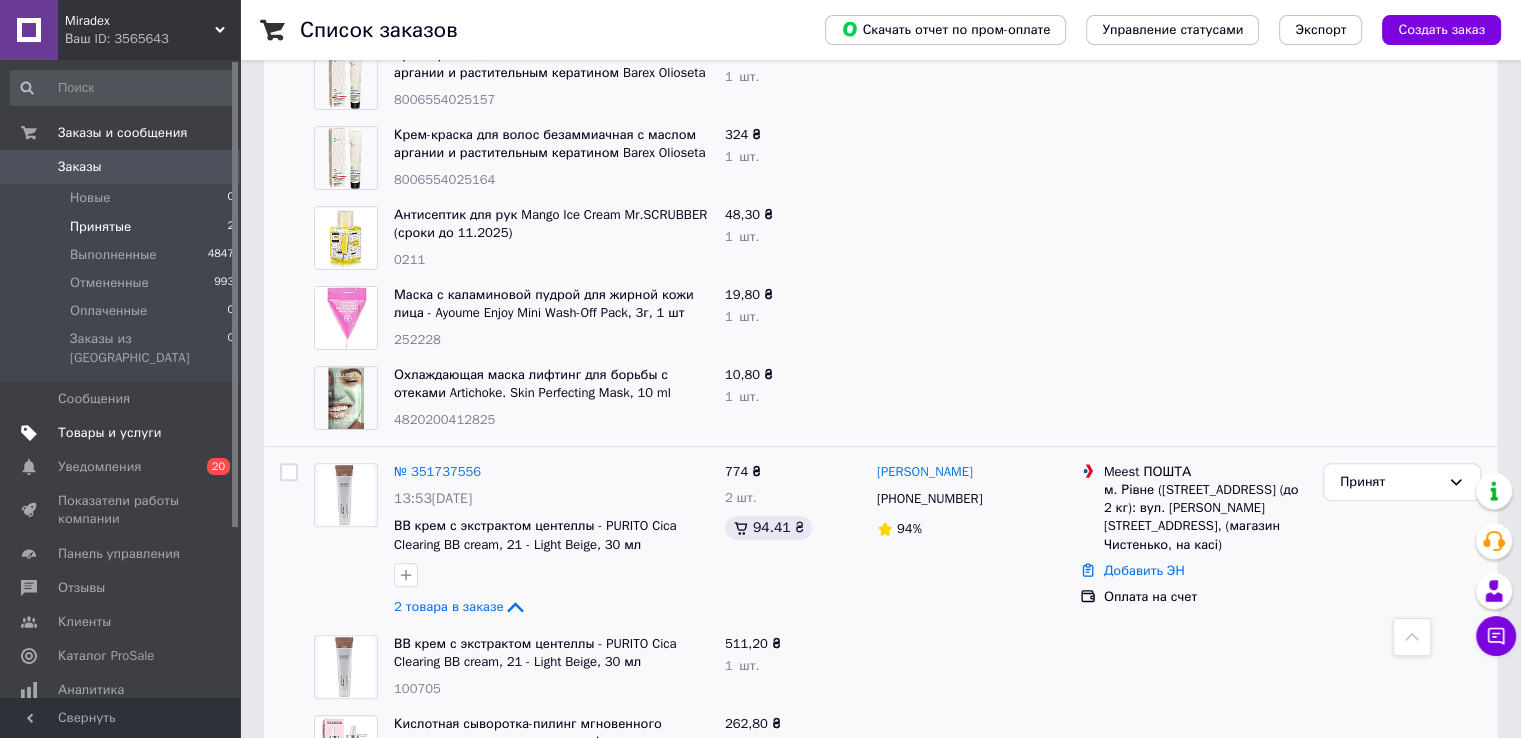 click on "Товары и услуги" at bounding box center [110, 433] 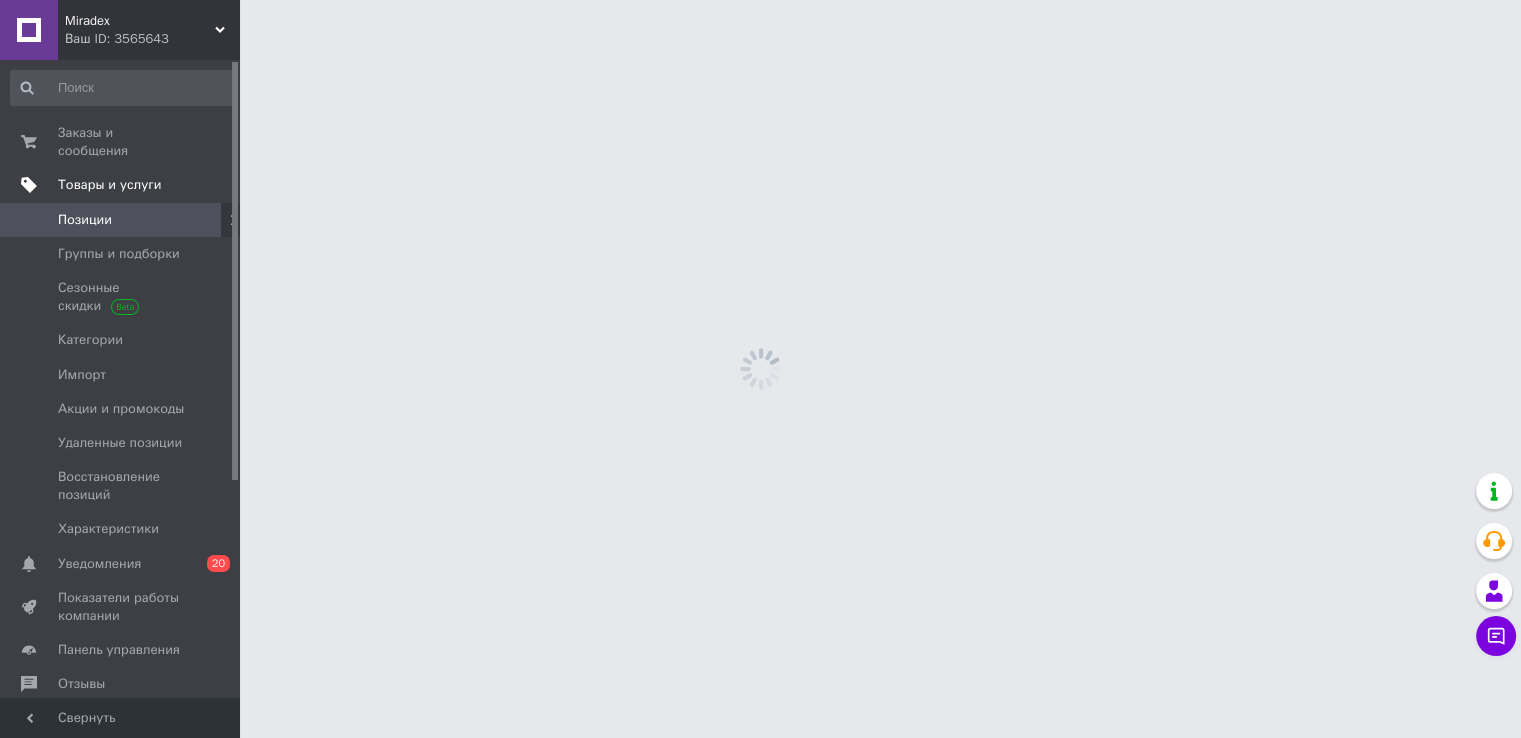 scroll, scrollTop: 0, scrollLeft: 0, axis: both 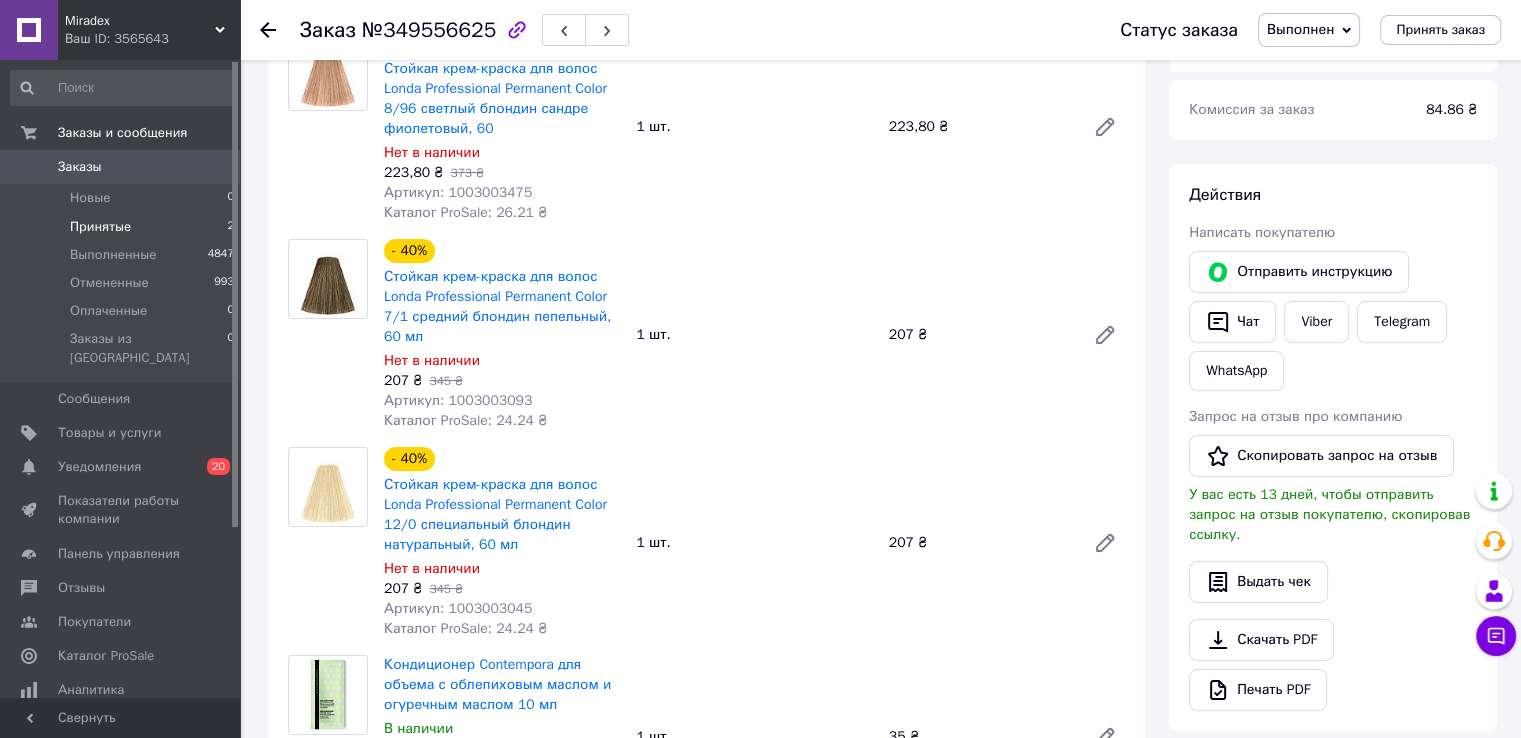 click on "Принятые" at bounding box center (100, 227) 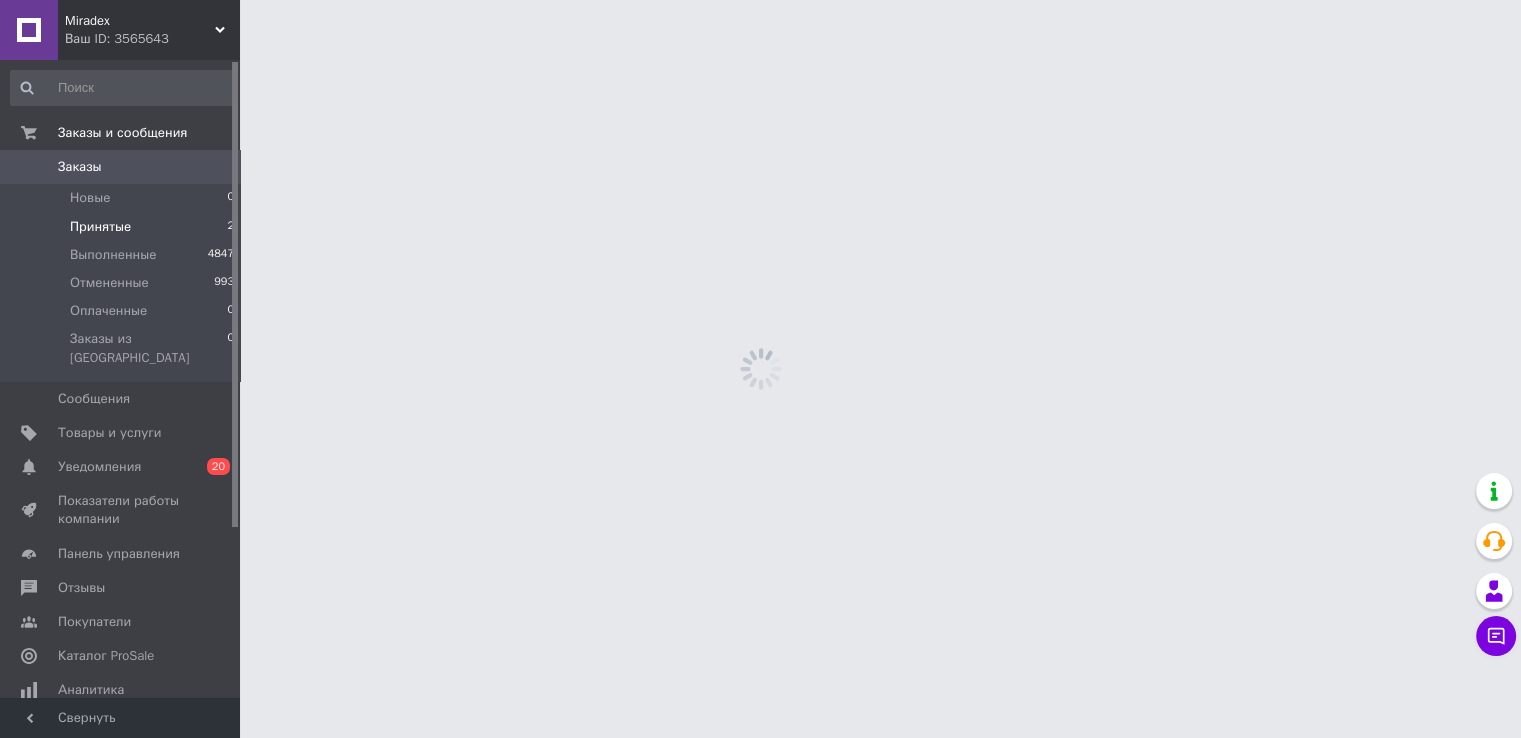 scroll, scrollTop: 0, scrollLeft: 0, axis: both 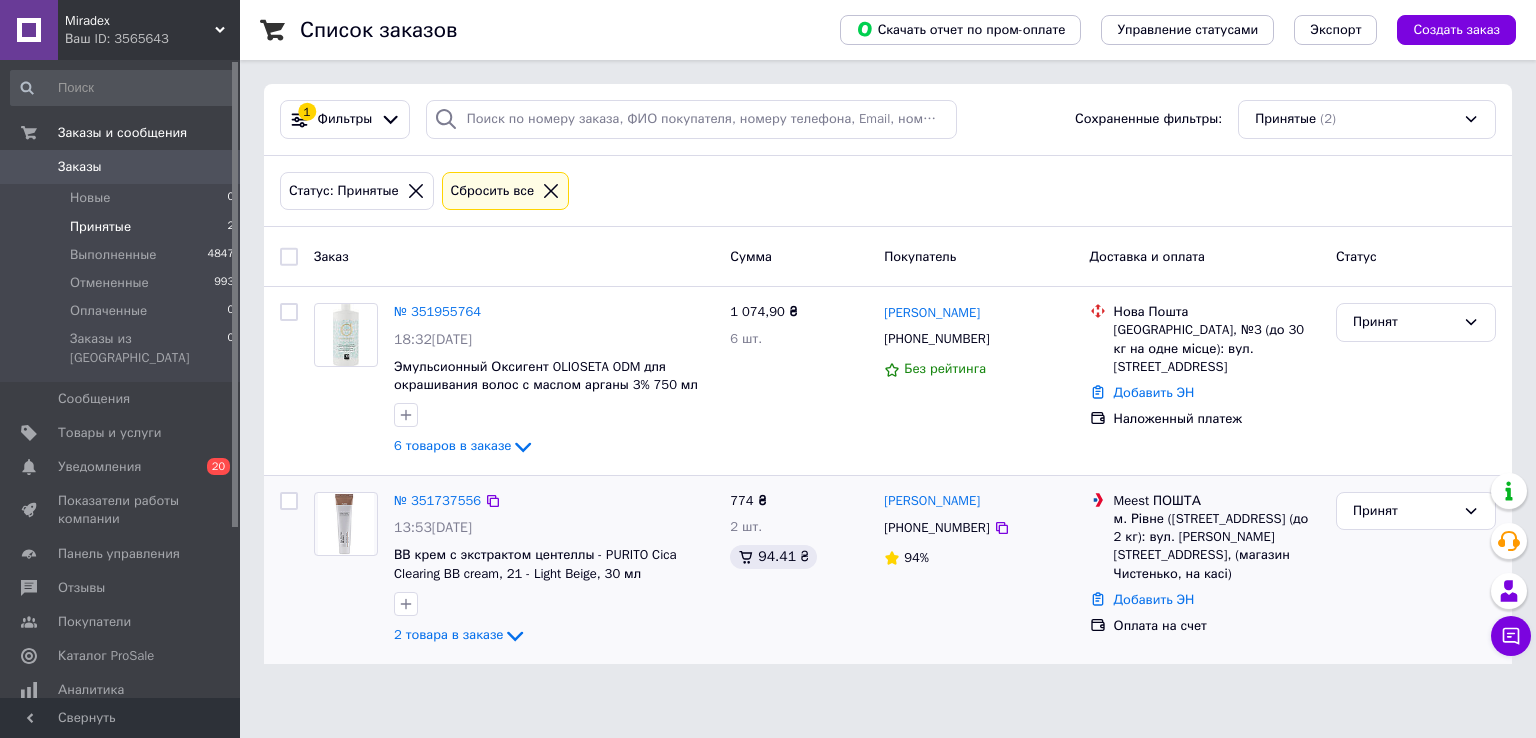 click on "2 товара в заказе" 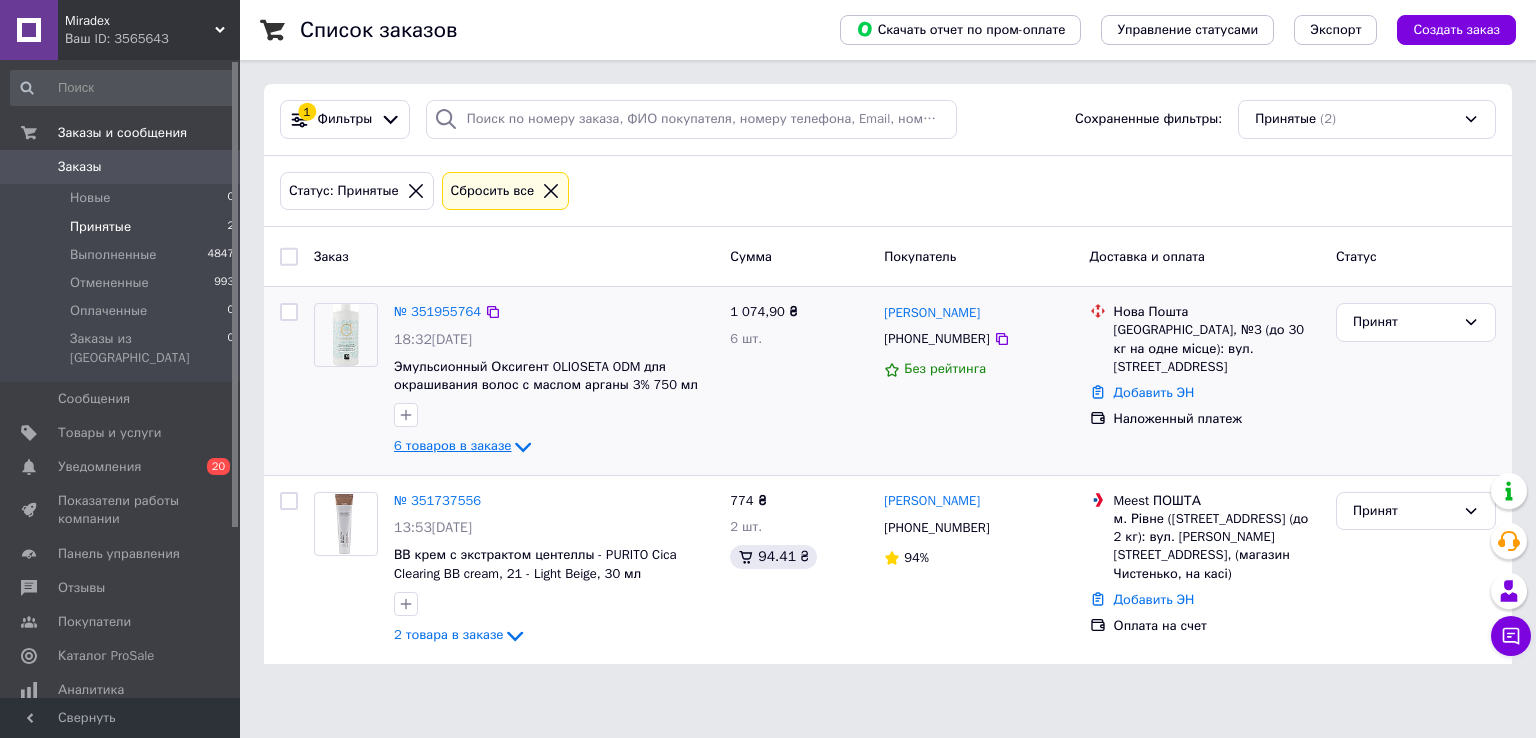 click on "6 товаров в заказе" at bounding box center (452, 446) 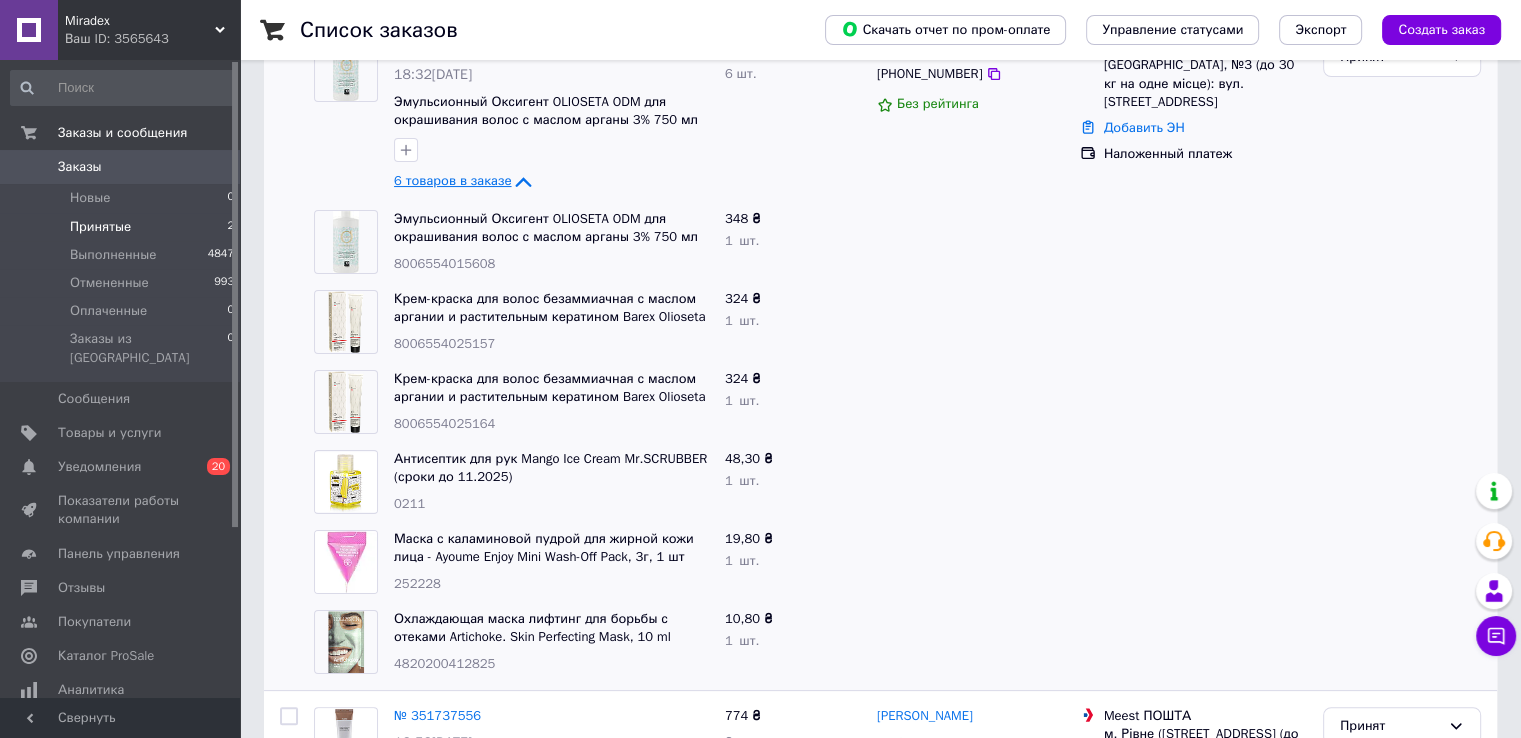 scroll, scrollTop: 400, scrollLeft: 0, axis: vertical 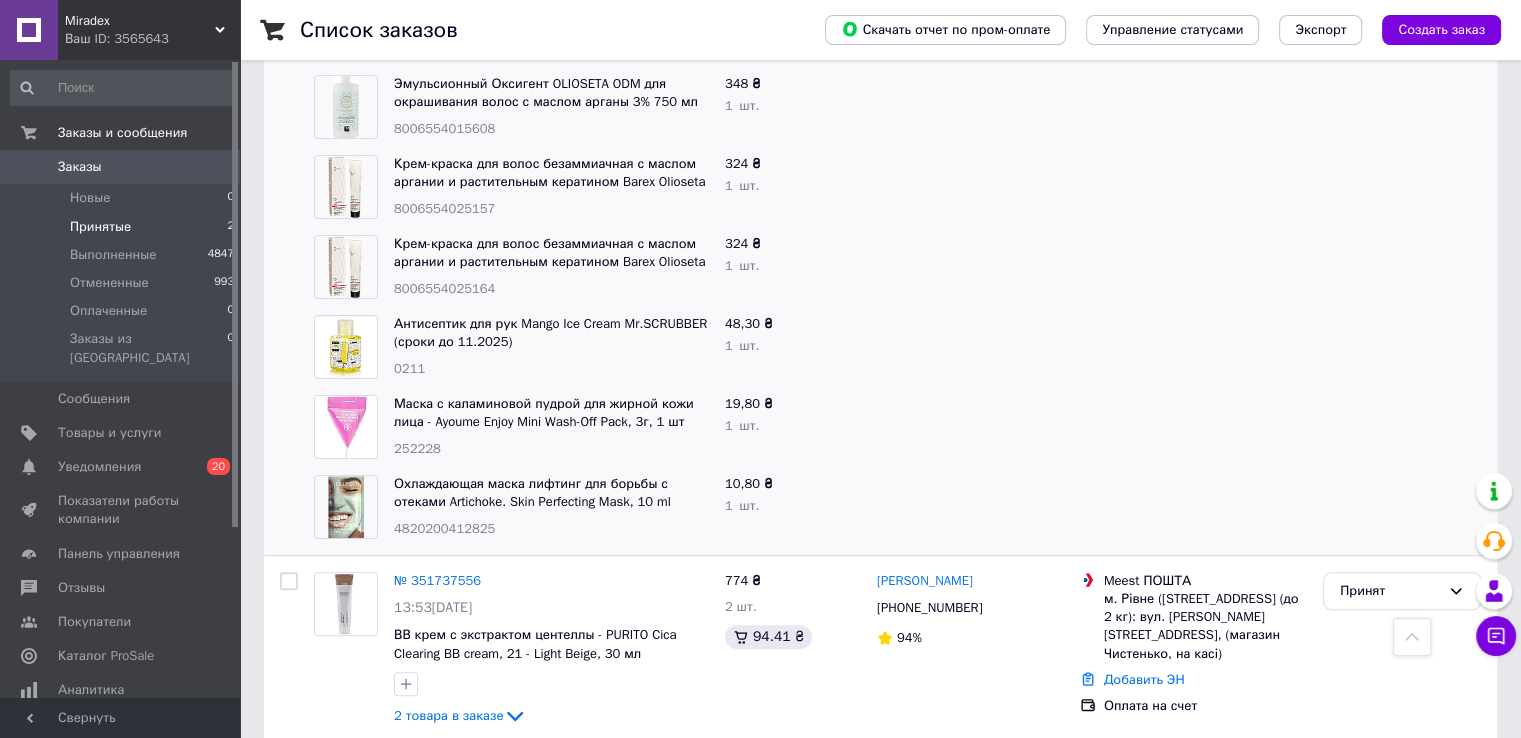 click on "252228" at bounding box center [417, 448] 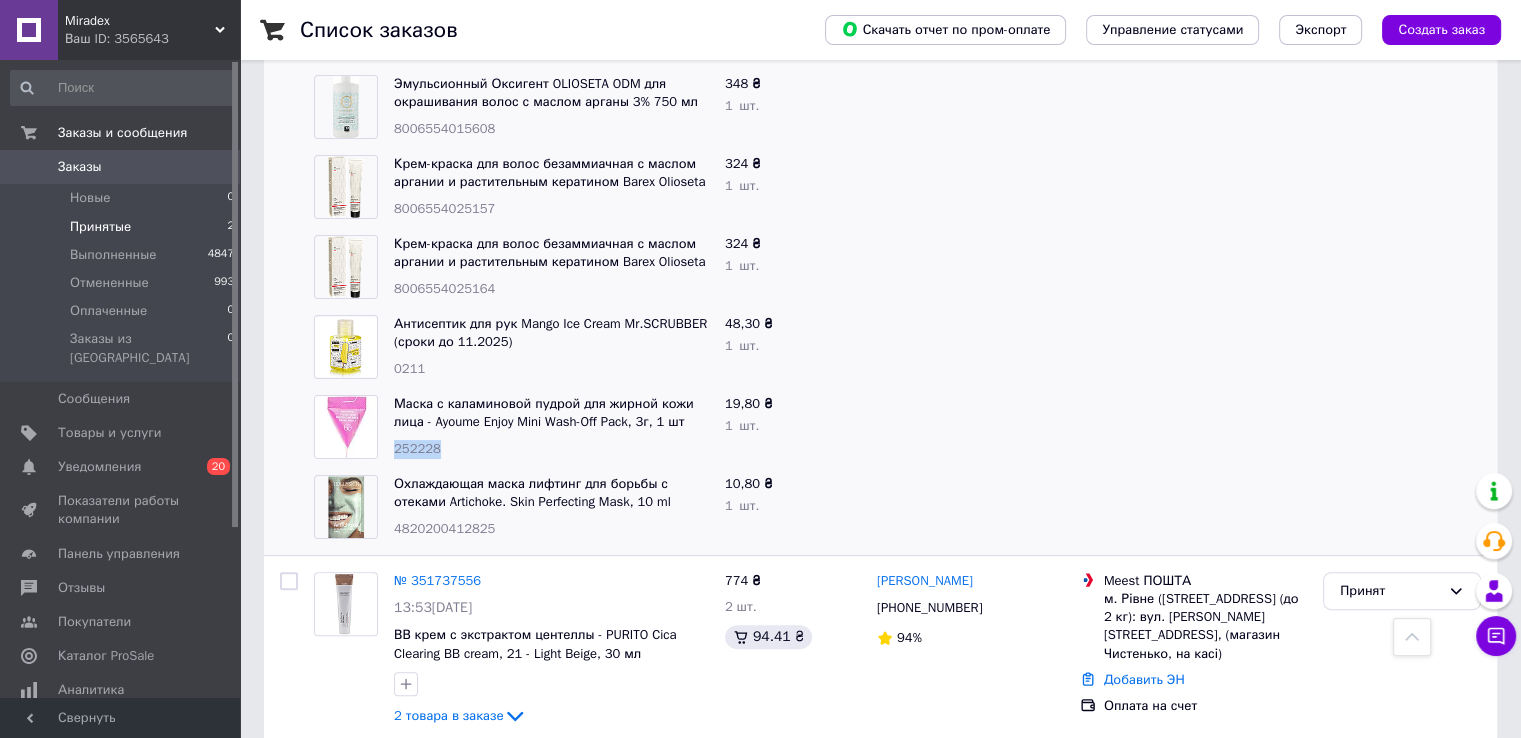 click on "252228" at bounding box center [417, 448] 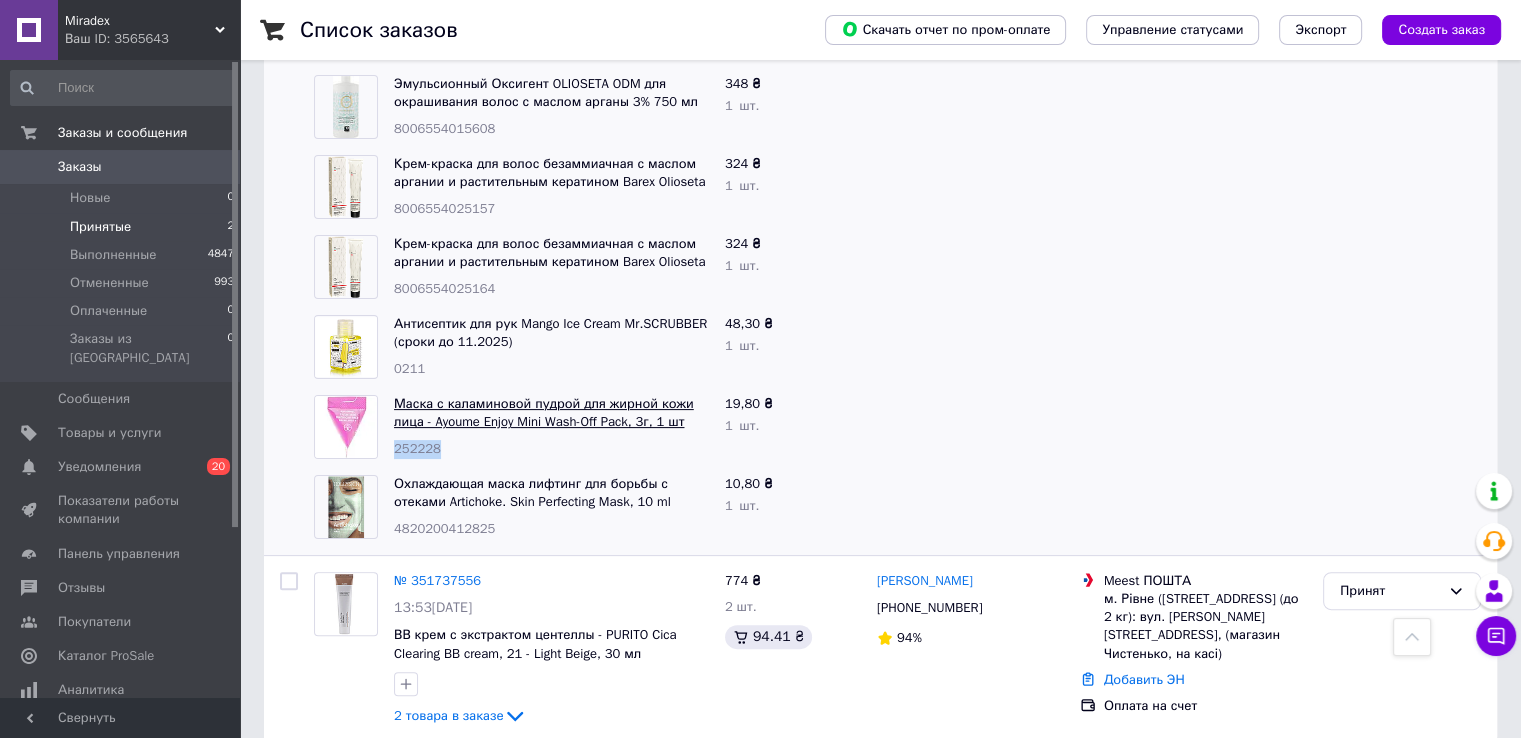 click on "Маска с каламиновой пудрой для жирной кожи лица - Ayoume Enjoy Mini Wash-Off Pack, 3г, 1 шт" at bounding box center (544, 413) 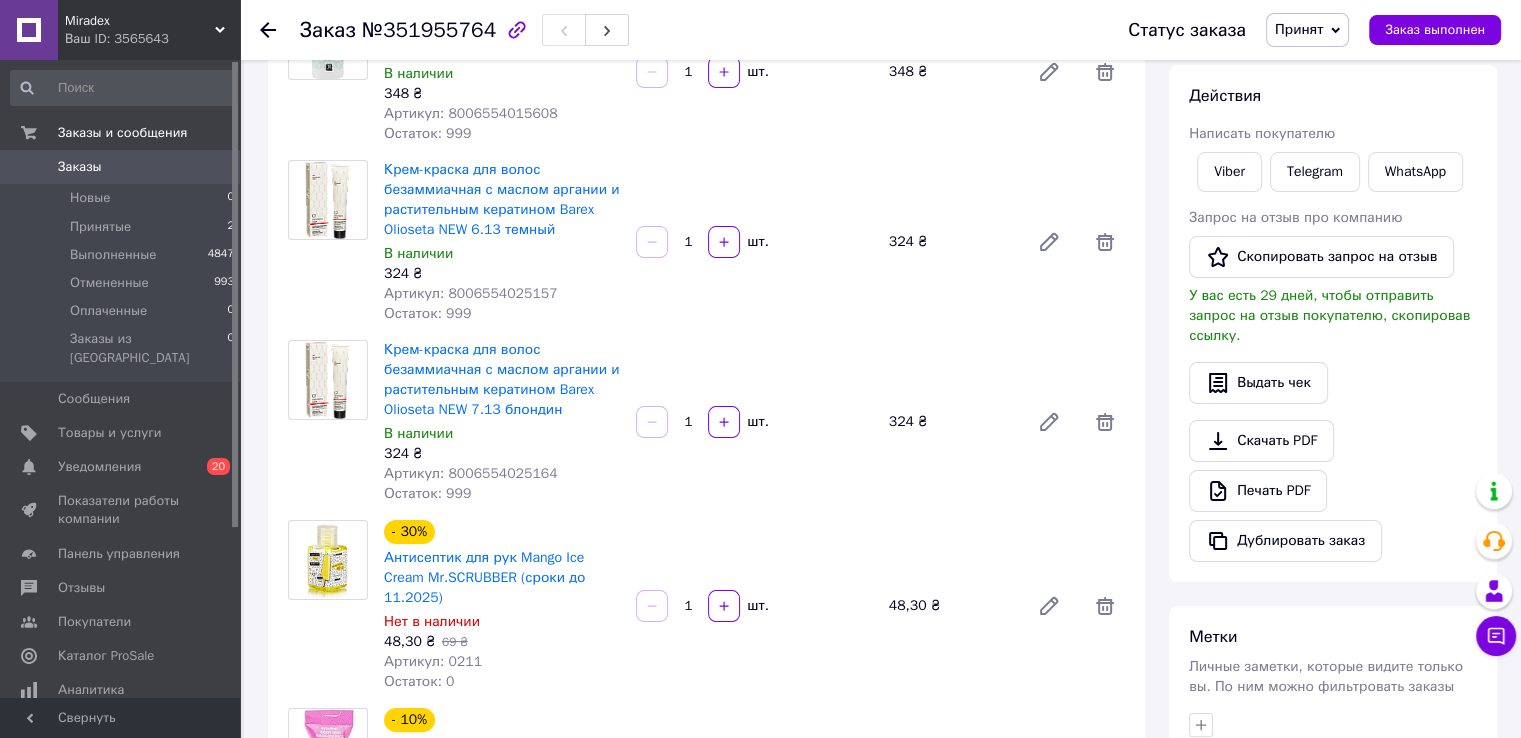 scroll, scrollTop: 500, scrollLeft: 0, axis: vertical 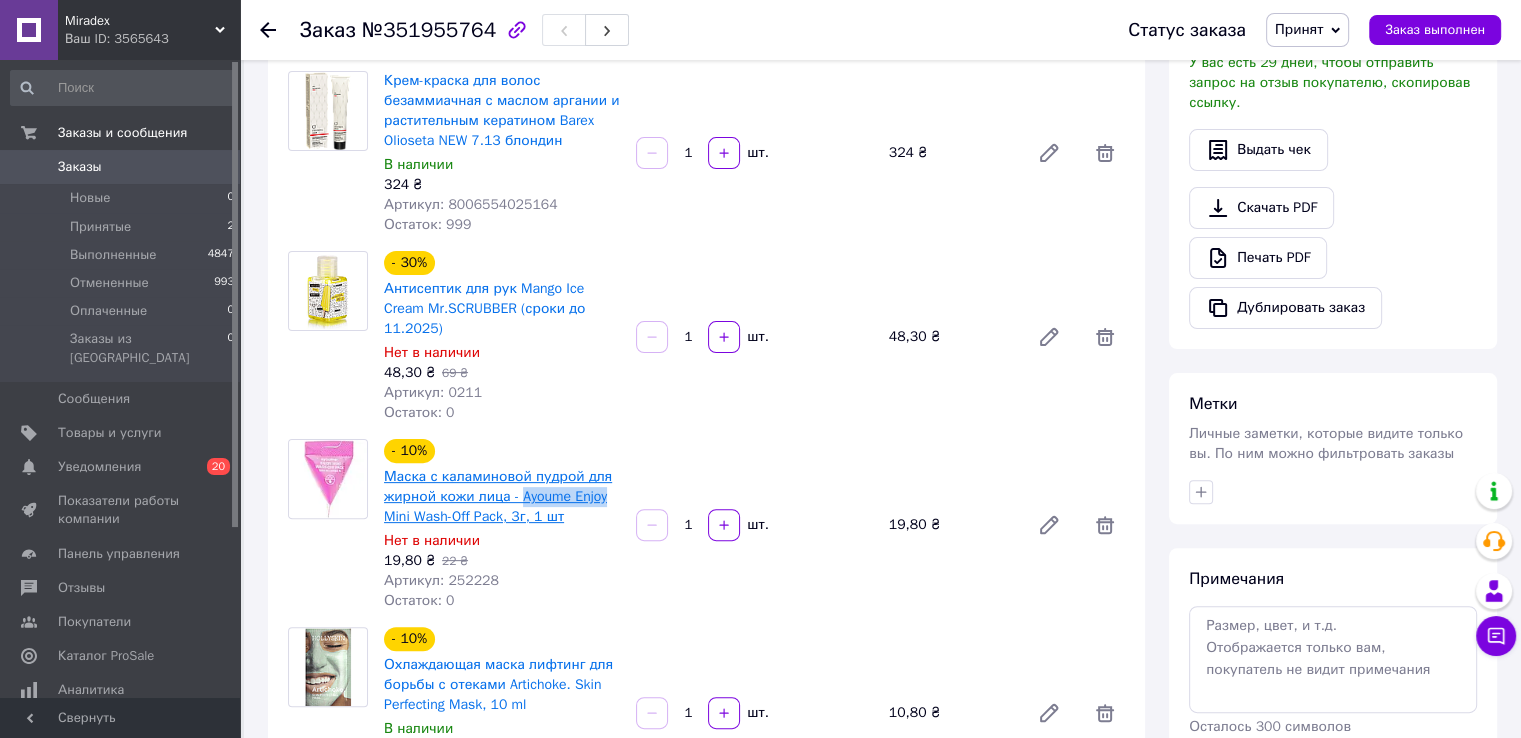 drag, startPoint x: 620, startPoint y: 501, endPoint x: 524, endPoint y: 501, distance: 96 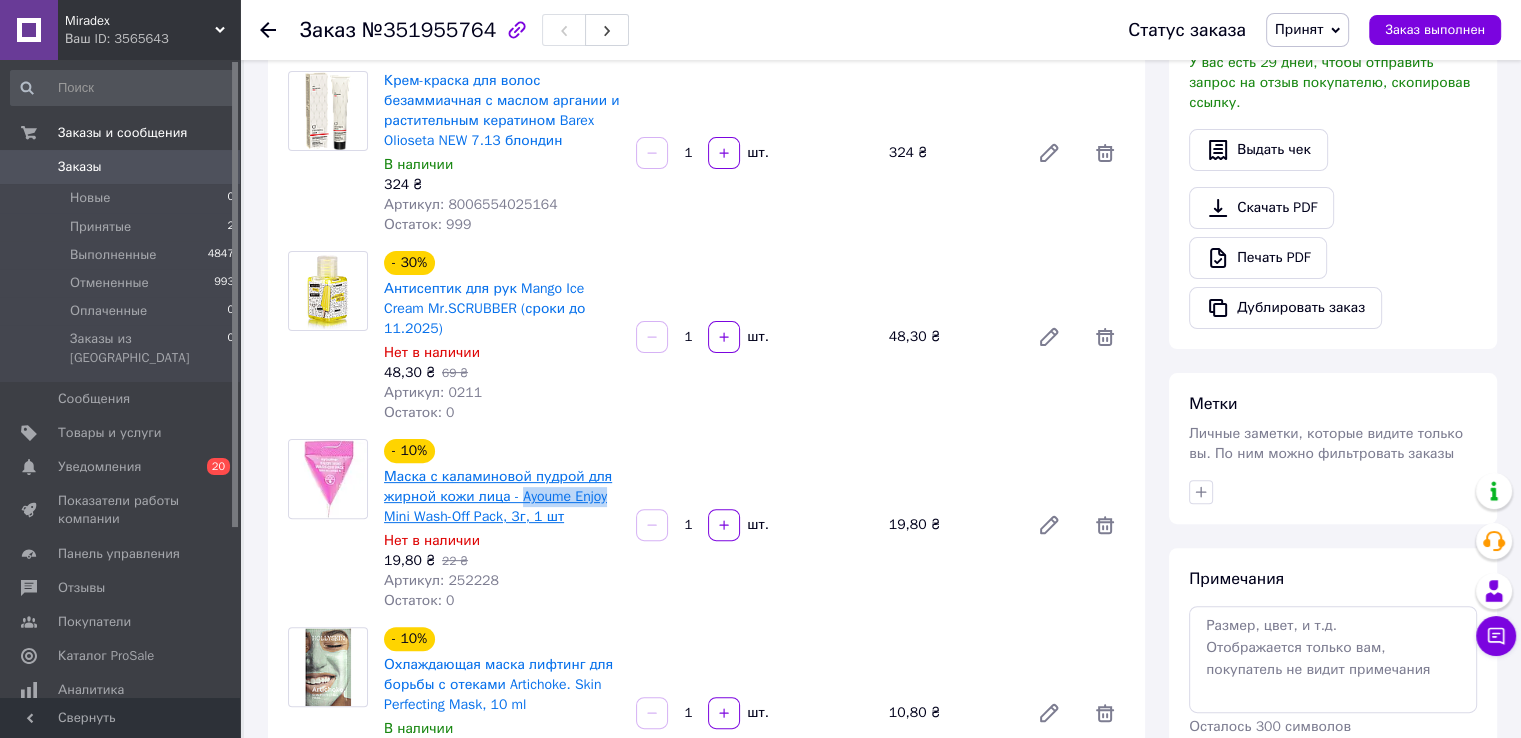 copy on "[PERSON_NAME]" 